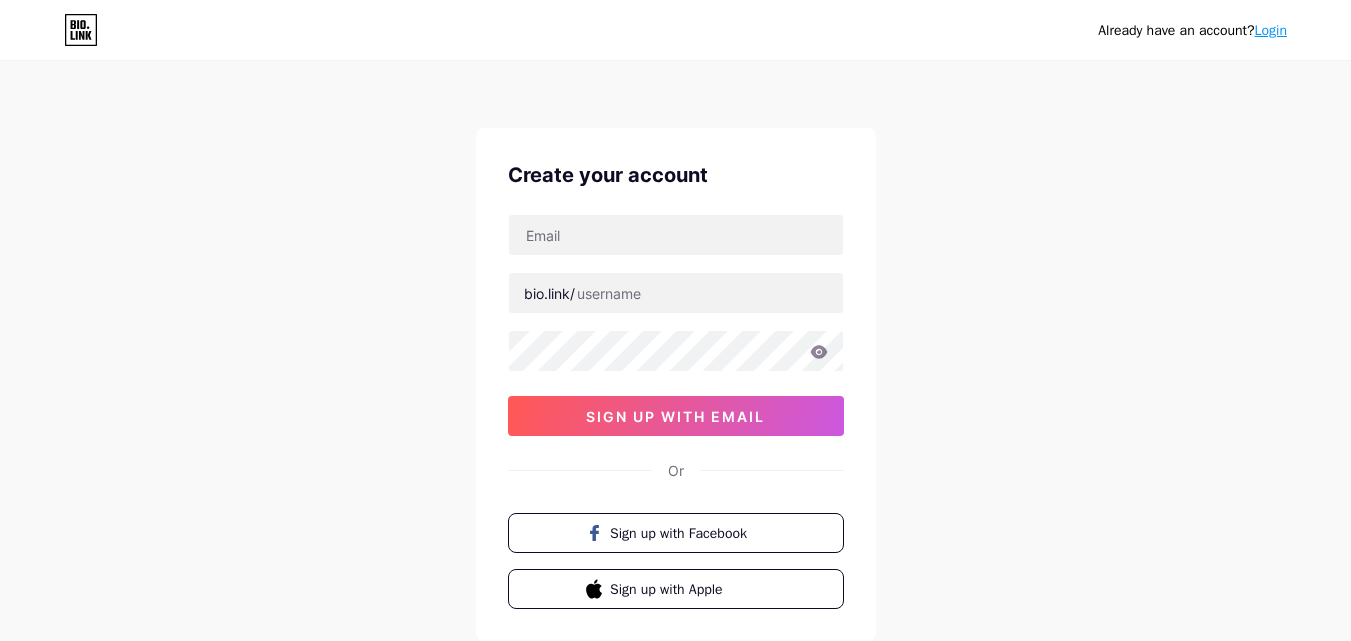 scroll, scrollTop: 0, scrollLeft: 0, axis: both 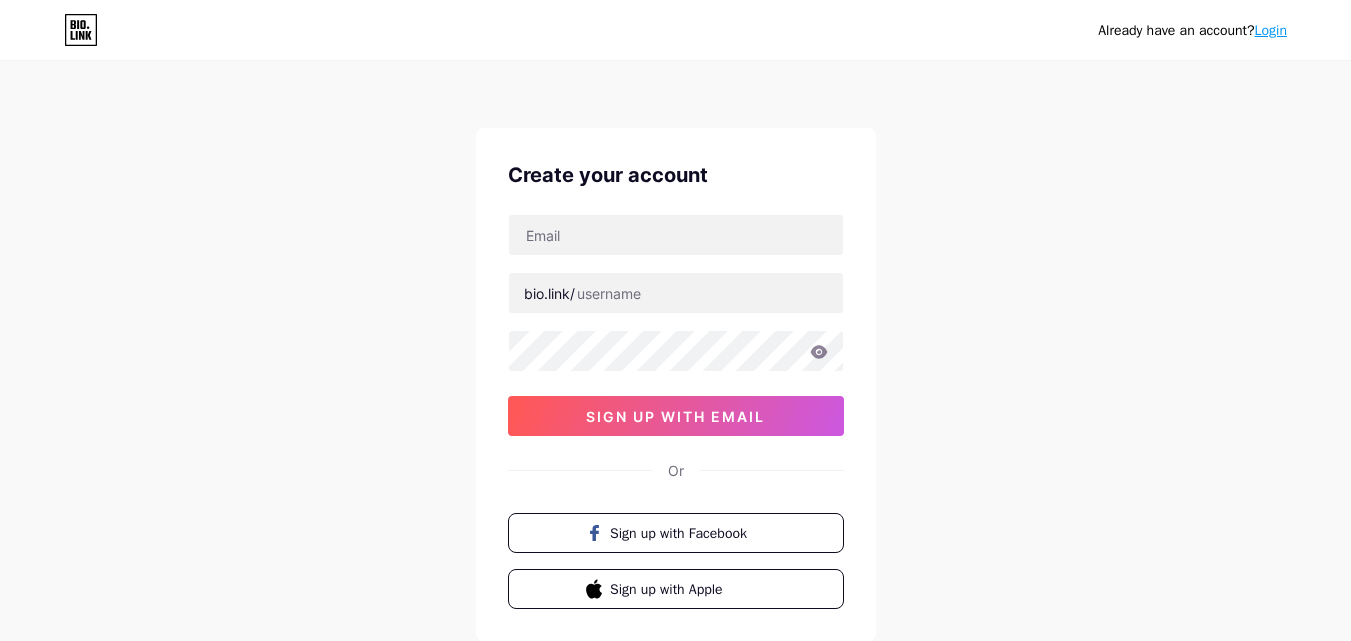 drag, startPoint x: 375, startPoint y: 313, endPoint x: 431, endPoint y: 366, distance: 77.10383 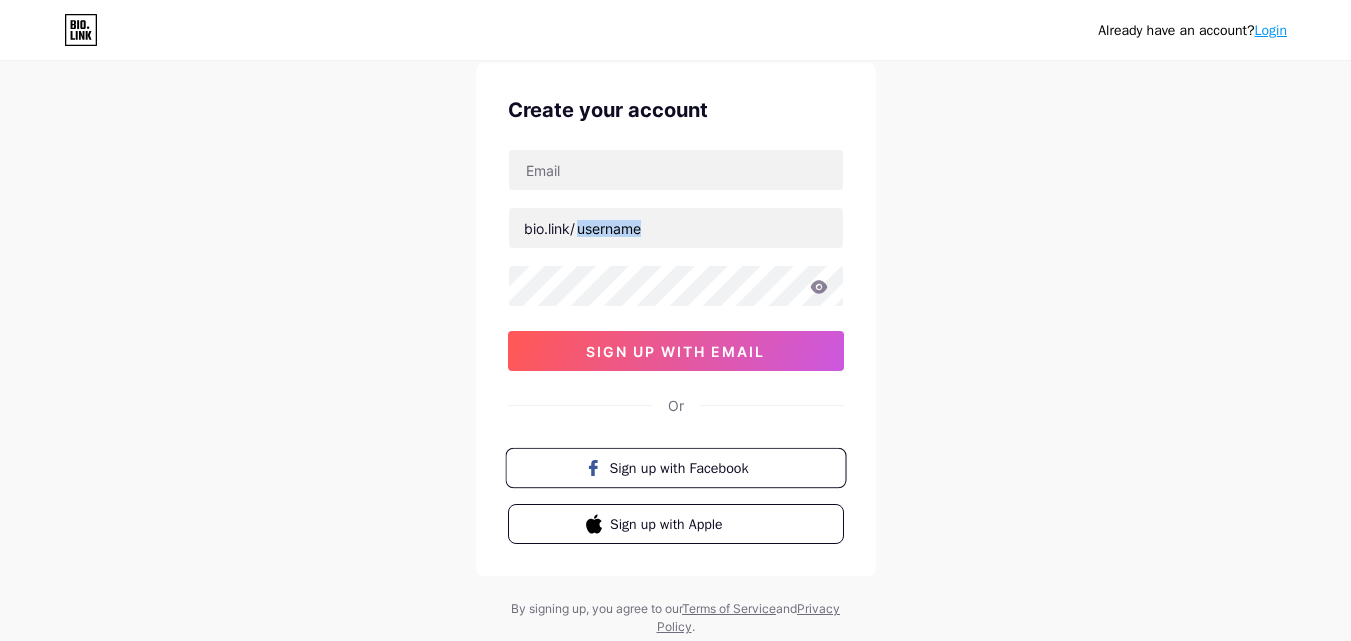scroll, scrollTop: 0, scrollLeft: 0, axis: both 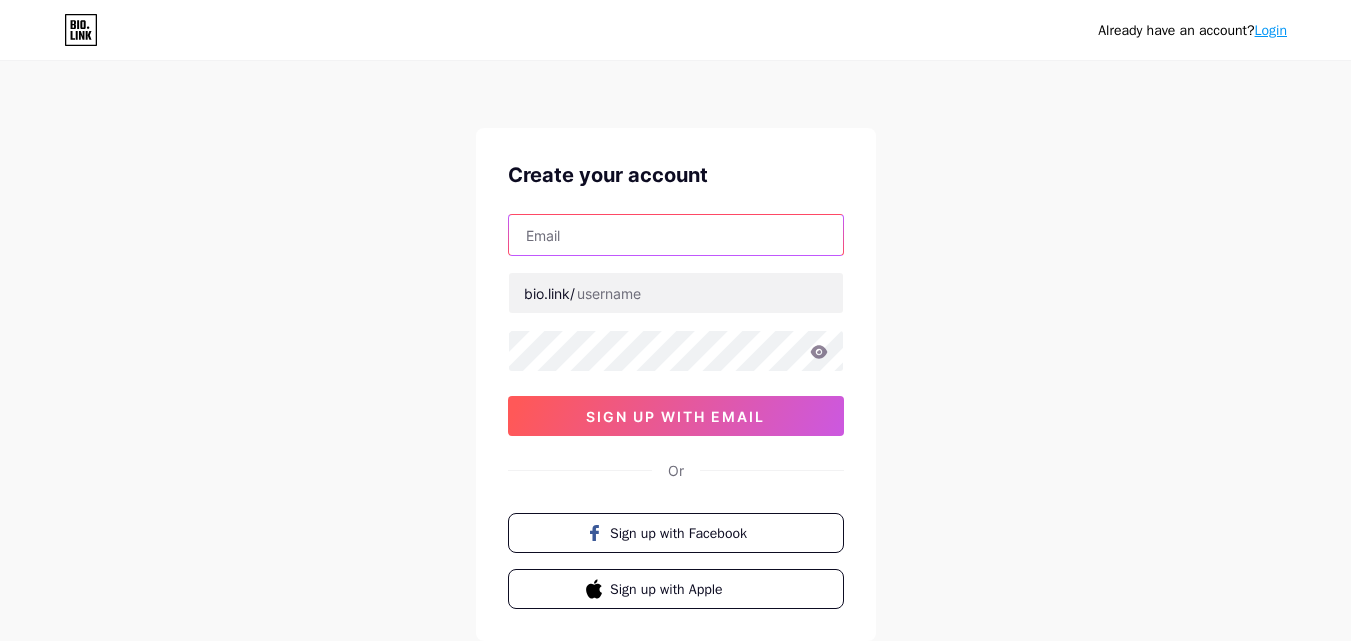 click at bounding box center [676, 235] 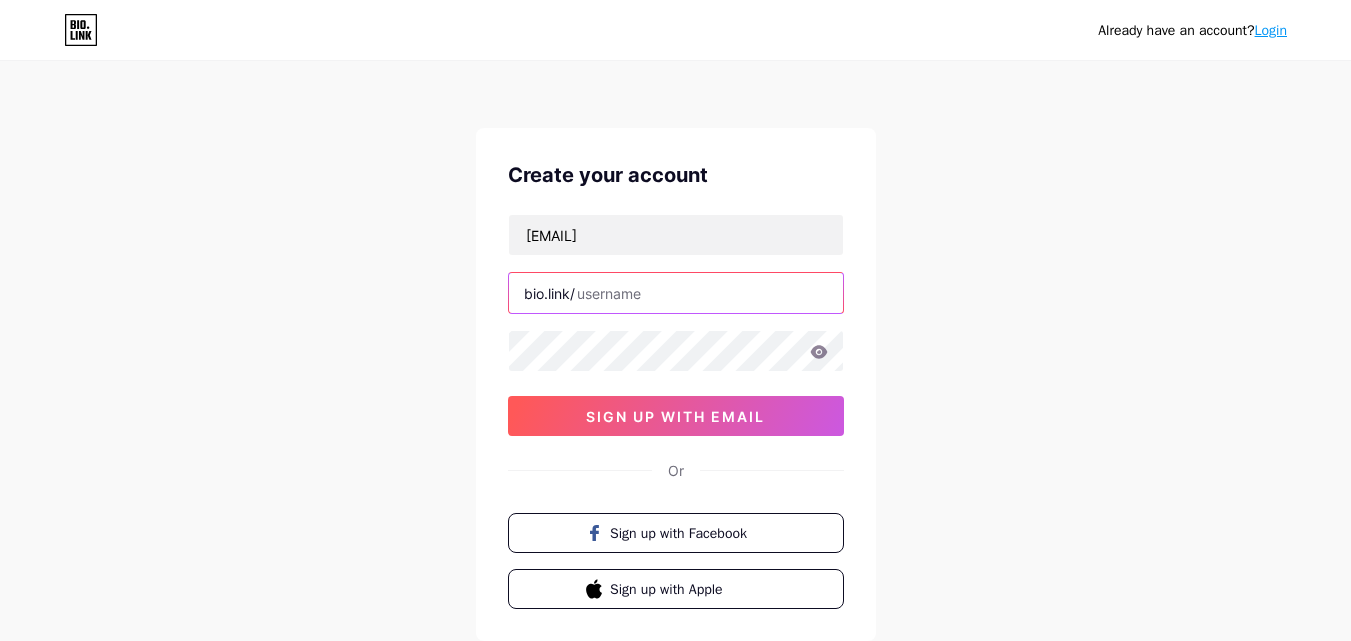 click at bounding box center [676, 293] 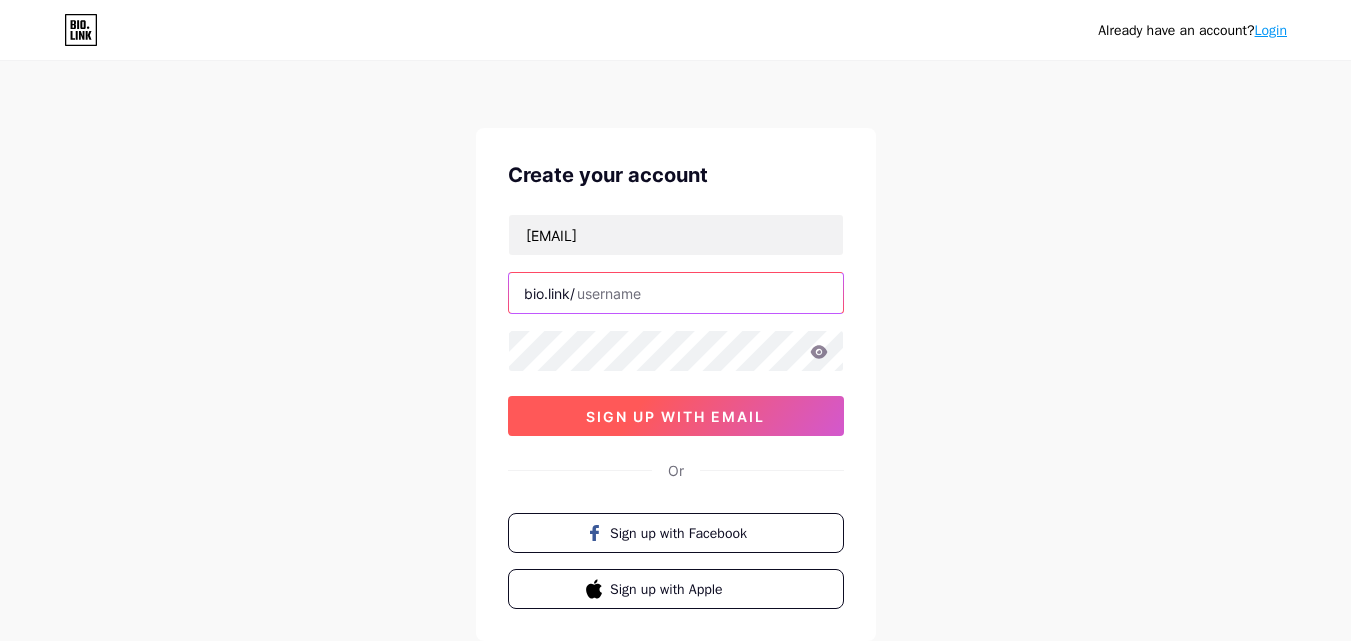paste on "trucvitkhongdau" 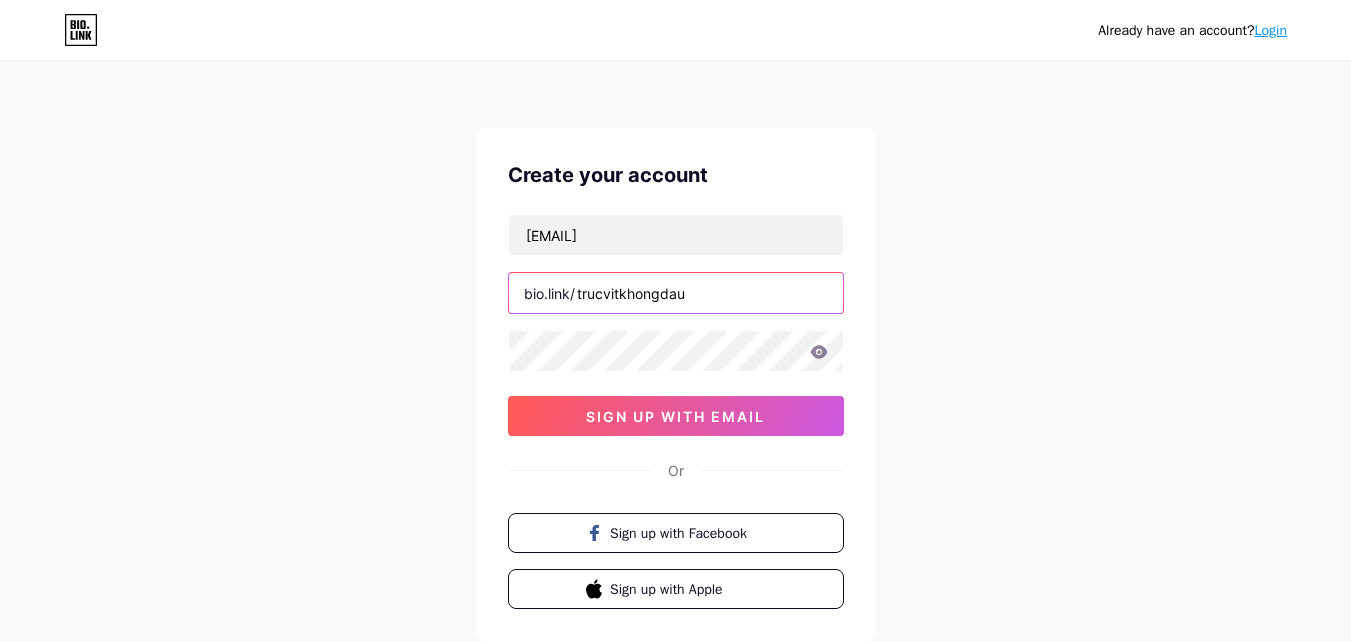 type on "trucvitkhongdau" 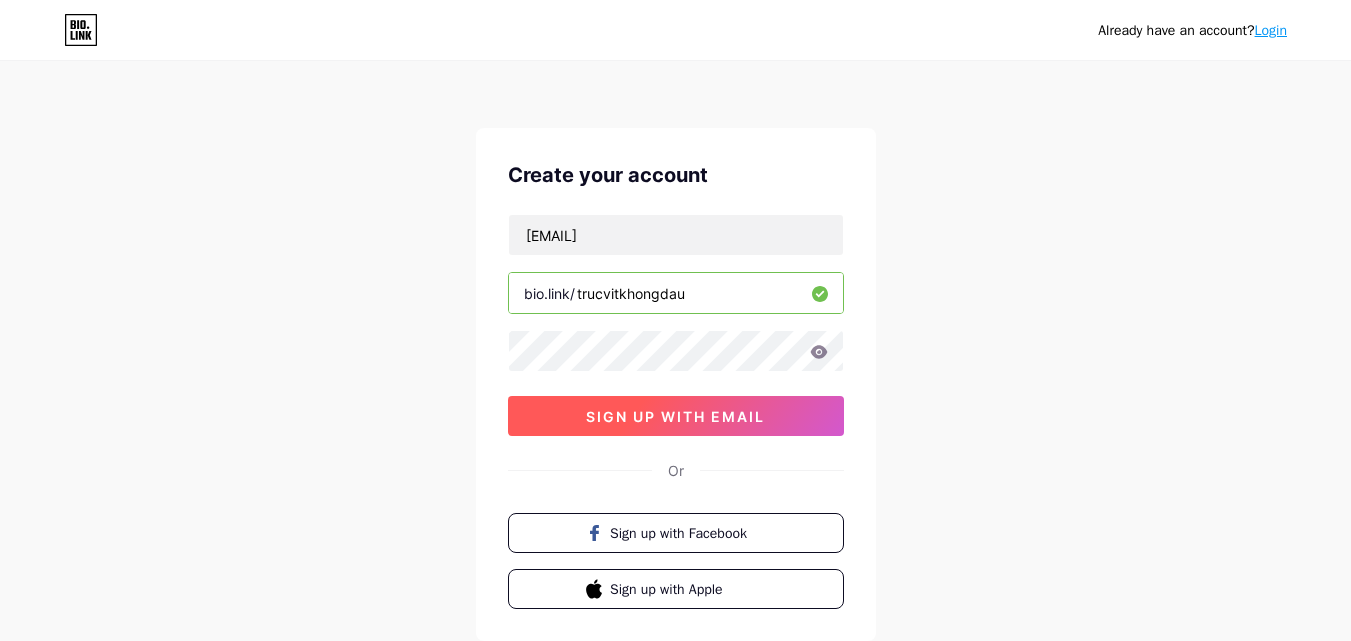 click on "sign up with email" at bounding box center (675, 416) 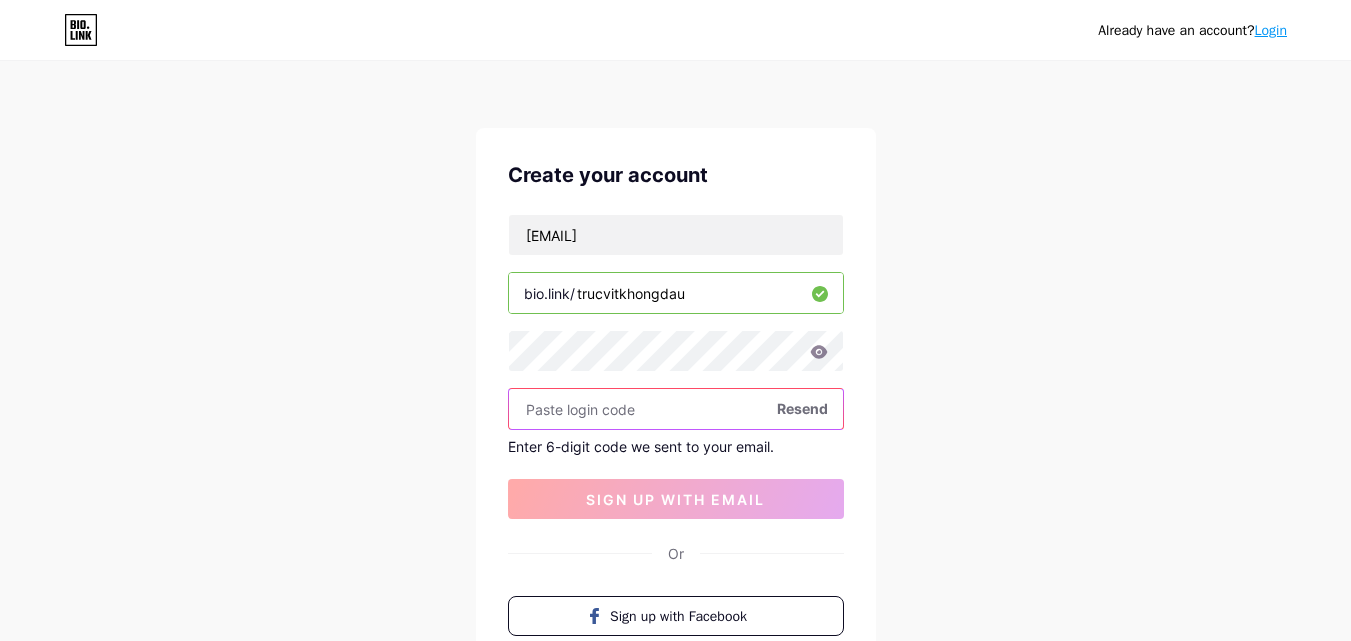 paste on "849280" 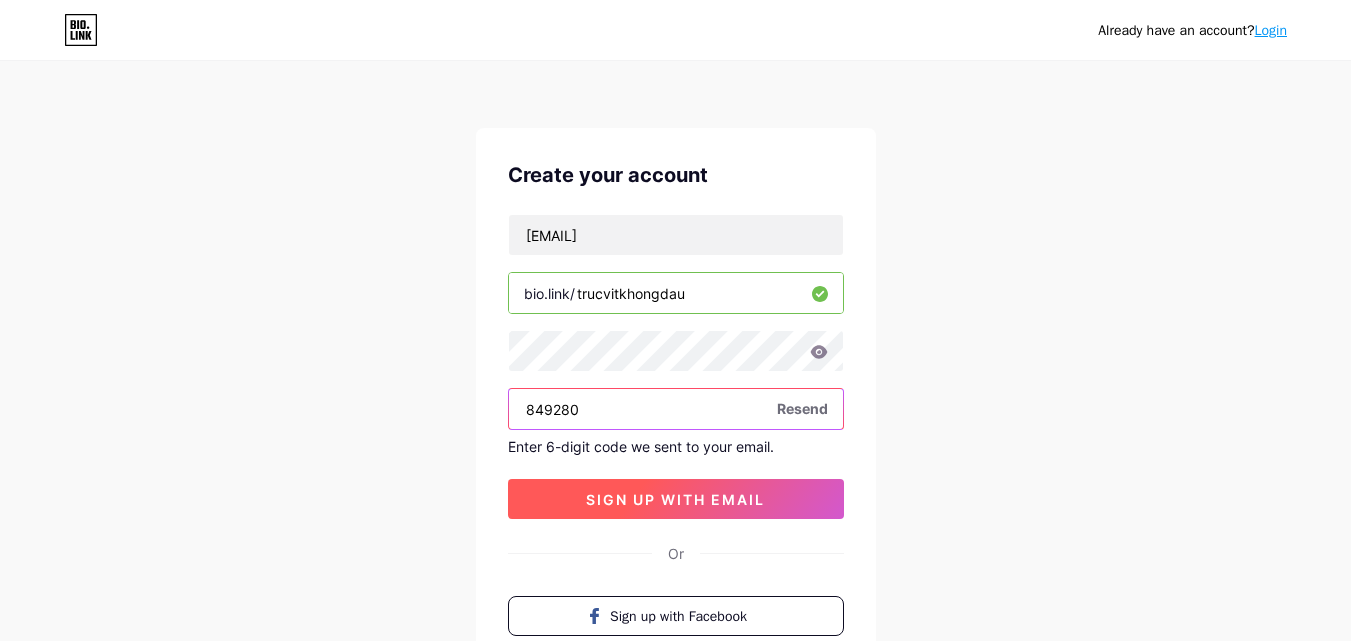 type on "849280" 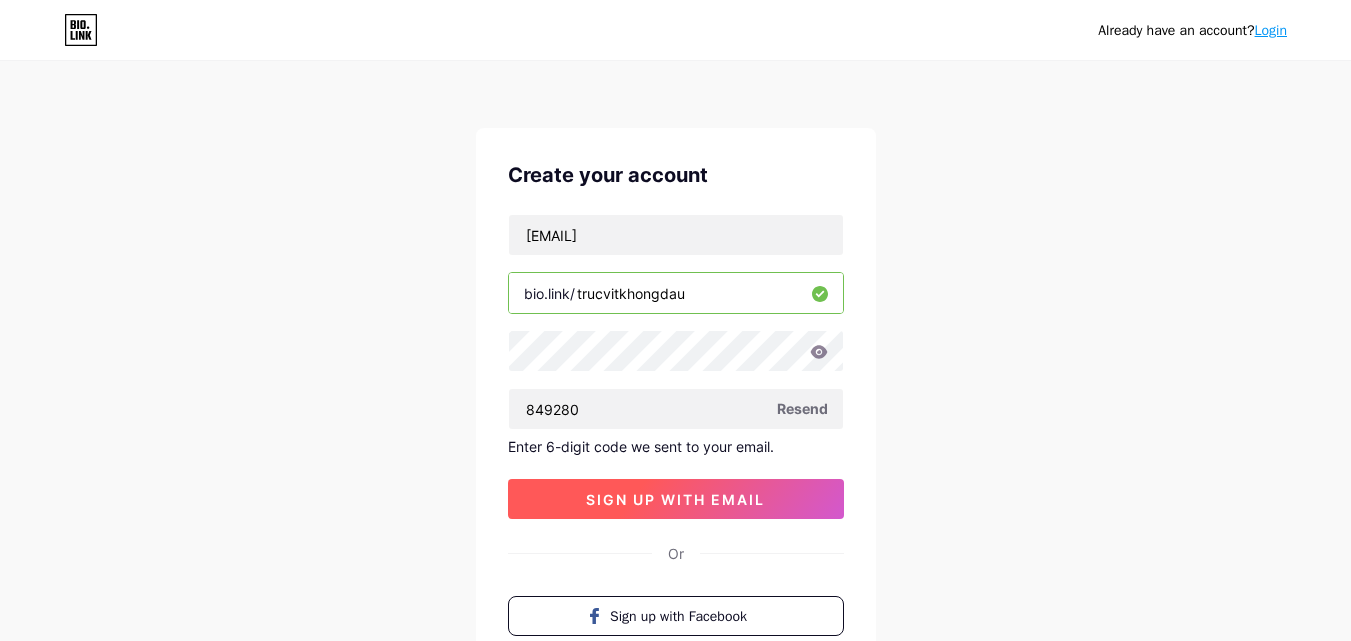 click on "sign up with email" at bounding box center (676, 499) 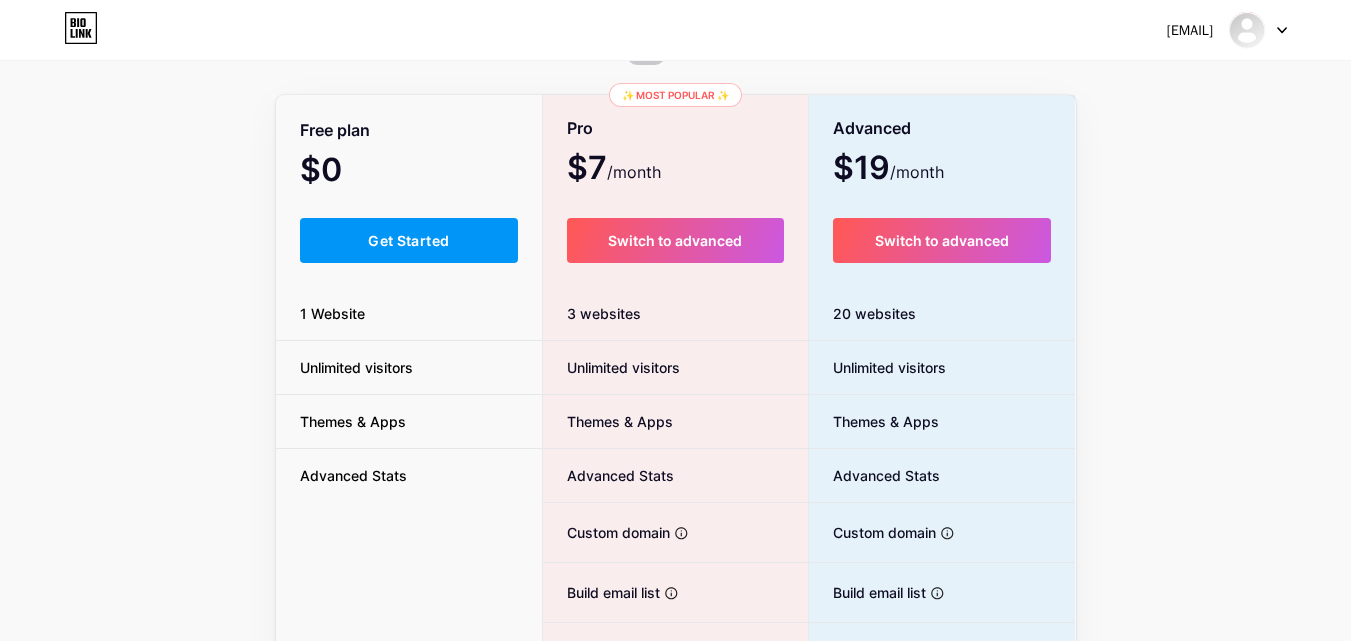 scroll, scrollTop: 200, scrollLeft: 0, axis: vertical 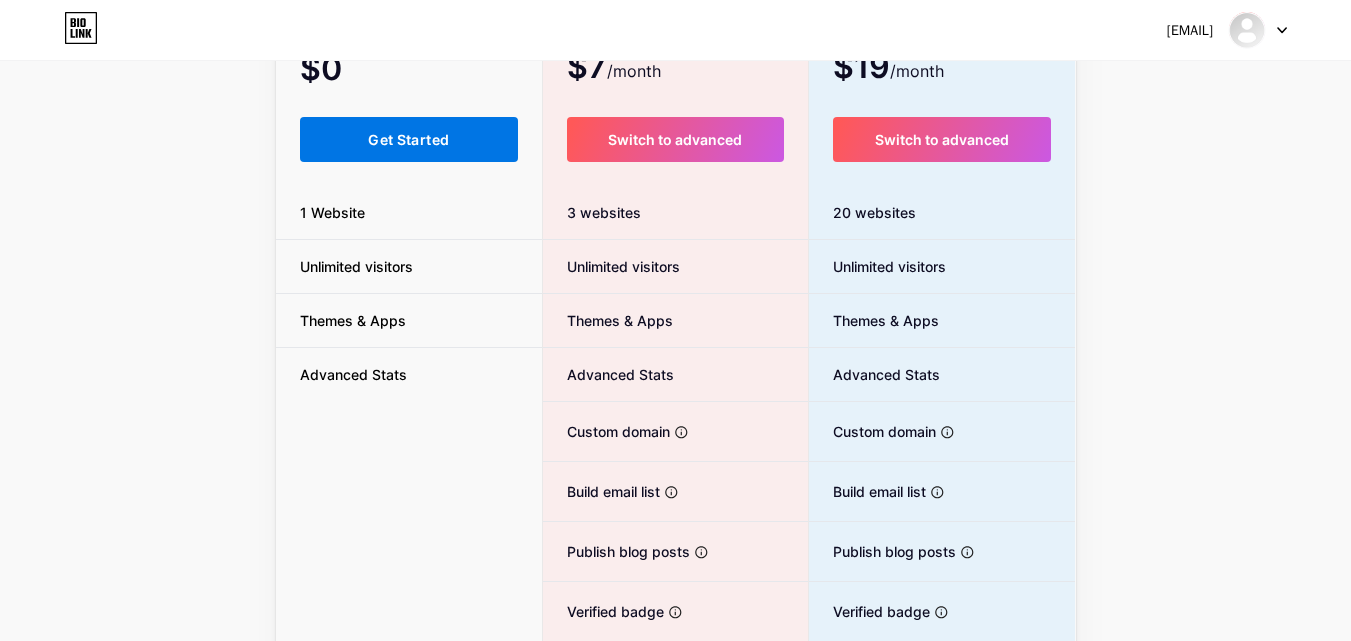click on "Get Started" at bounding box center [408, 139] 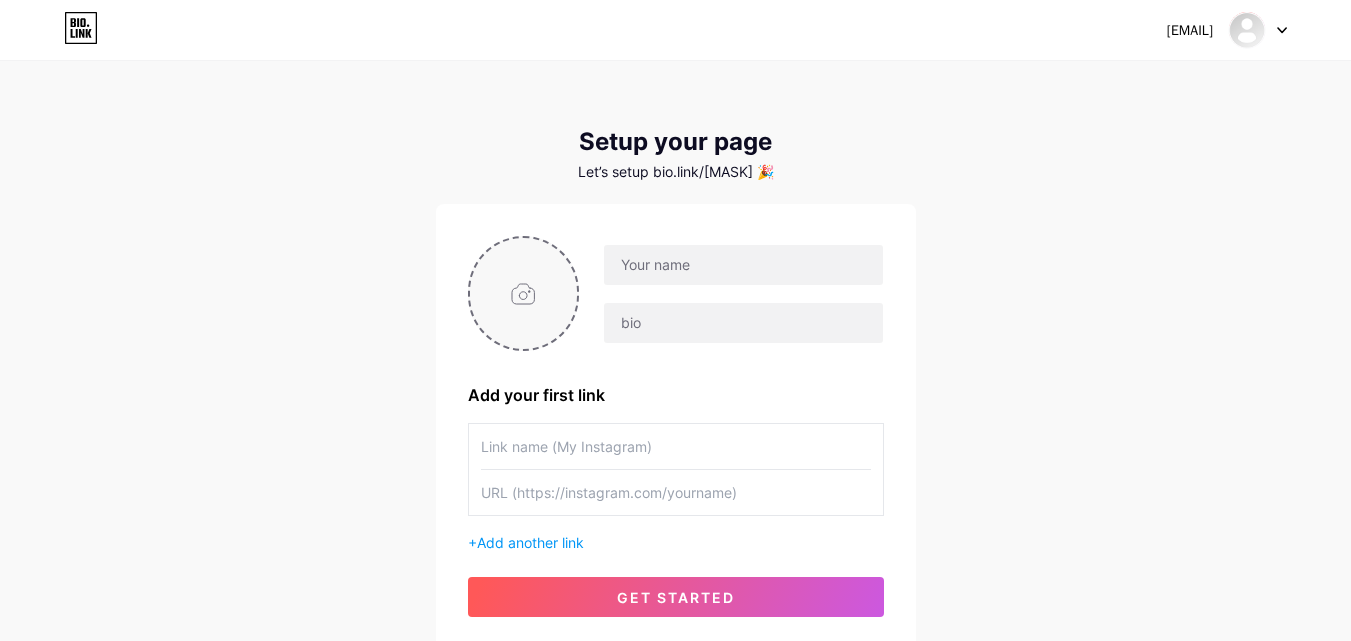 click at bounding box center [524, 293] 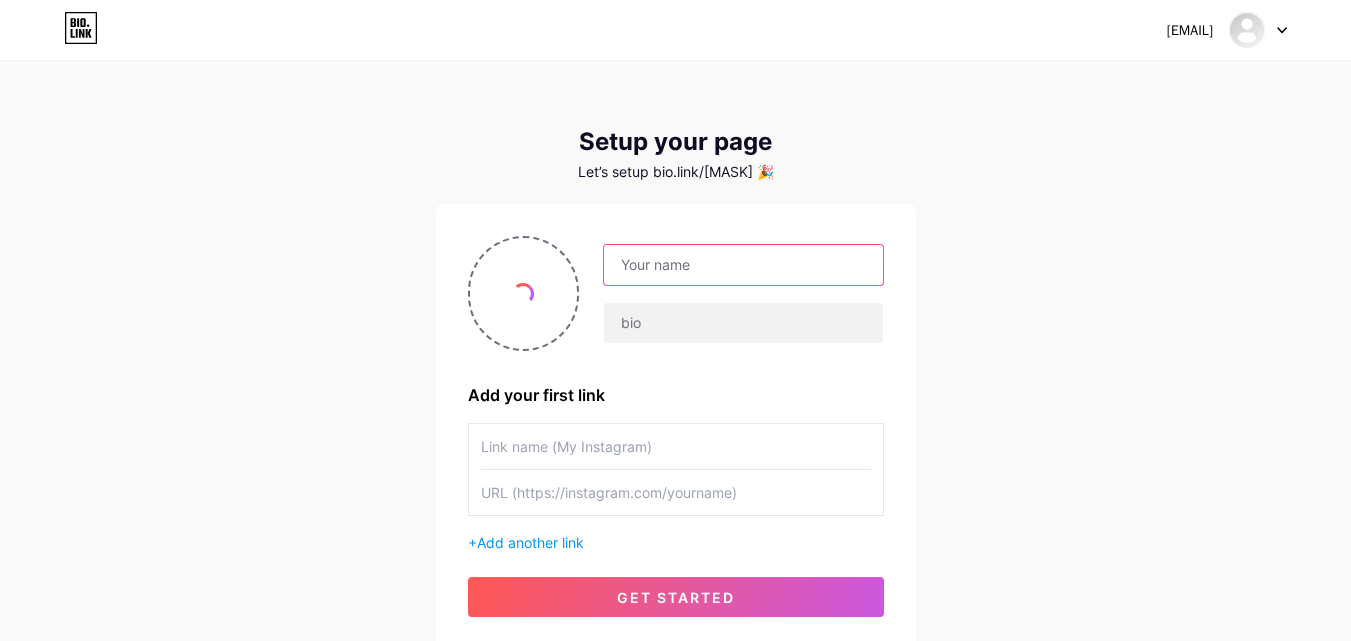 click at bounding box center [743, 265] 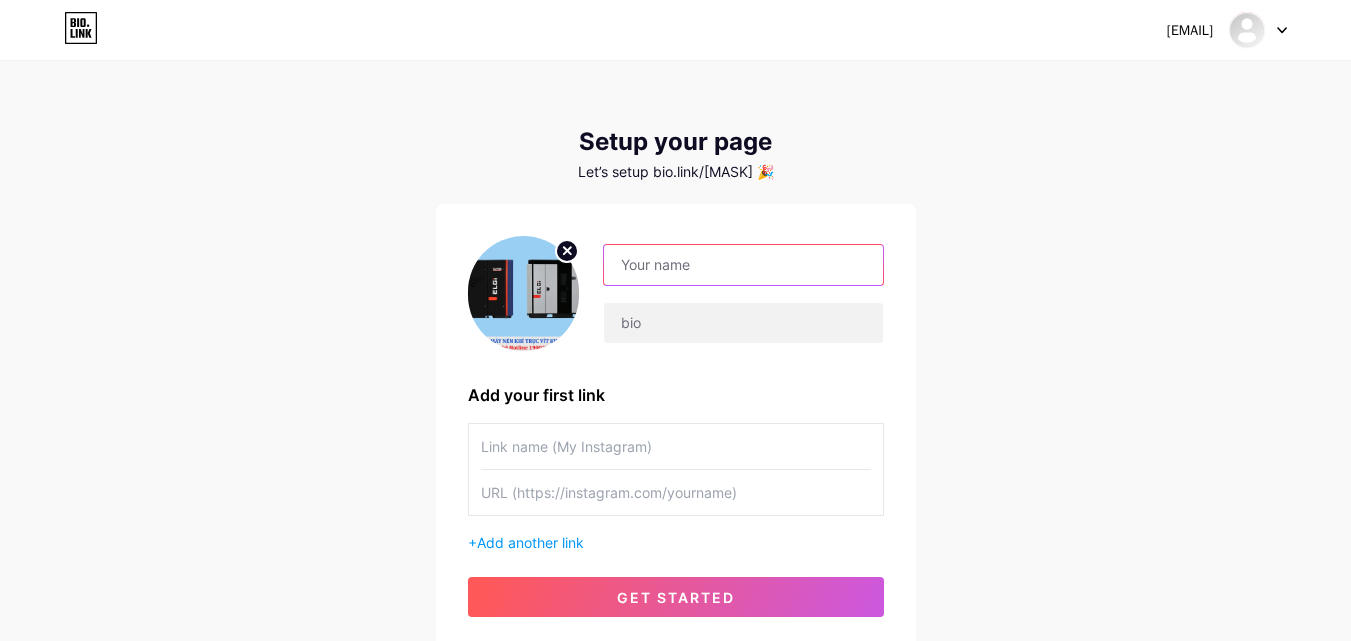 paste on "Máy nén khí trục vít không dầu" 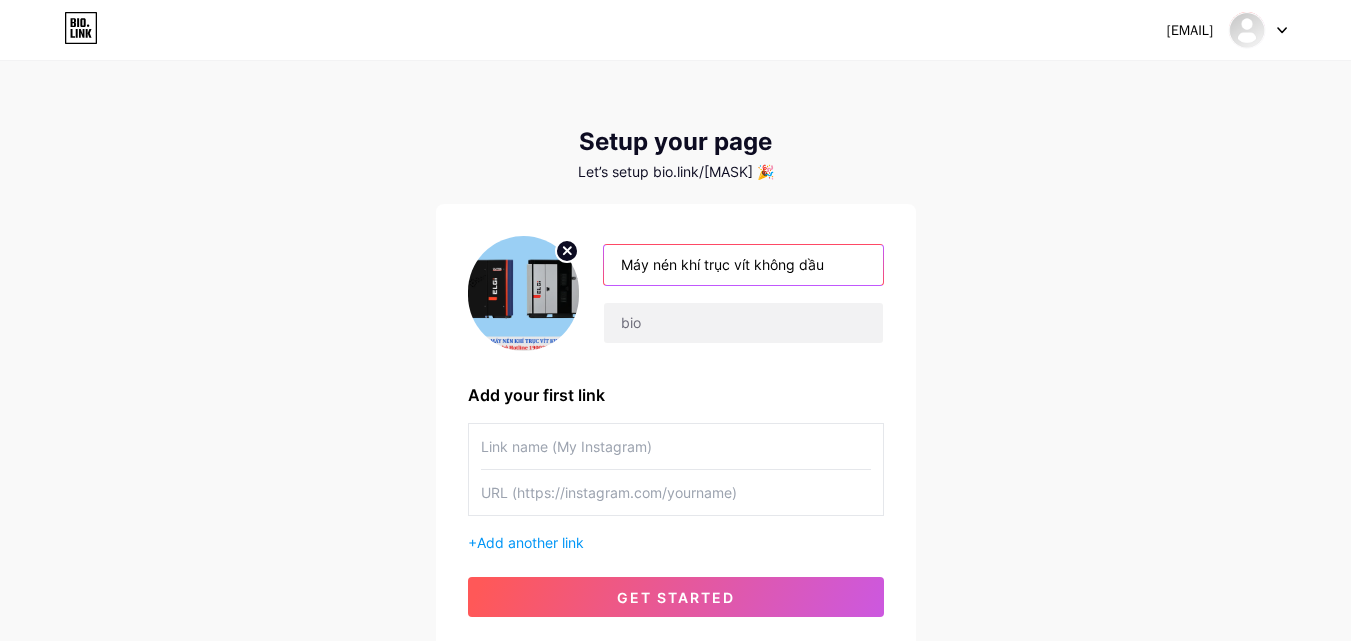 drag, startPoint x: 752, startPoint y: 261, endPoint x: 867, endPoint y: 264, distance: 115.03912 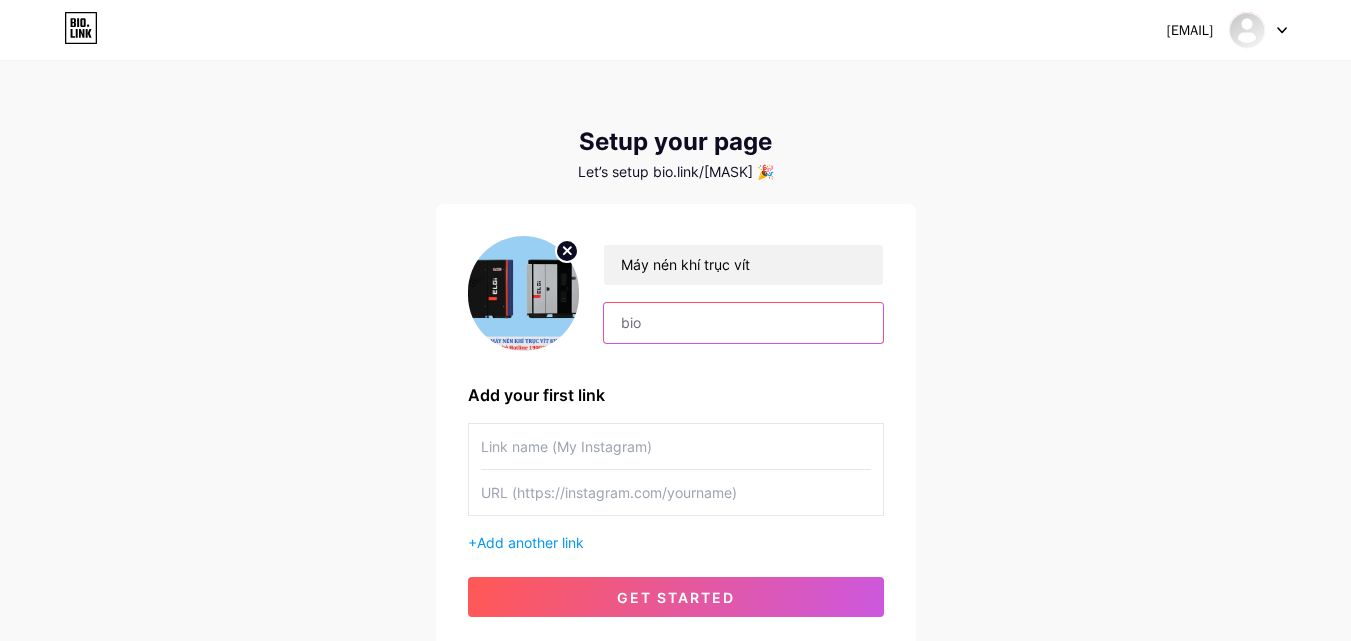click at bounding box center (743, 323) 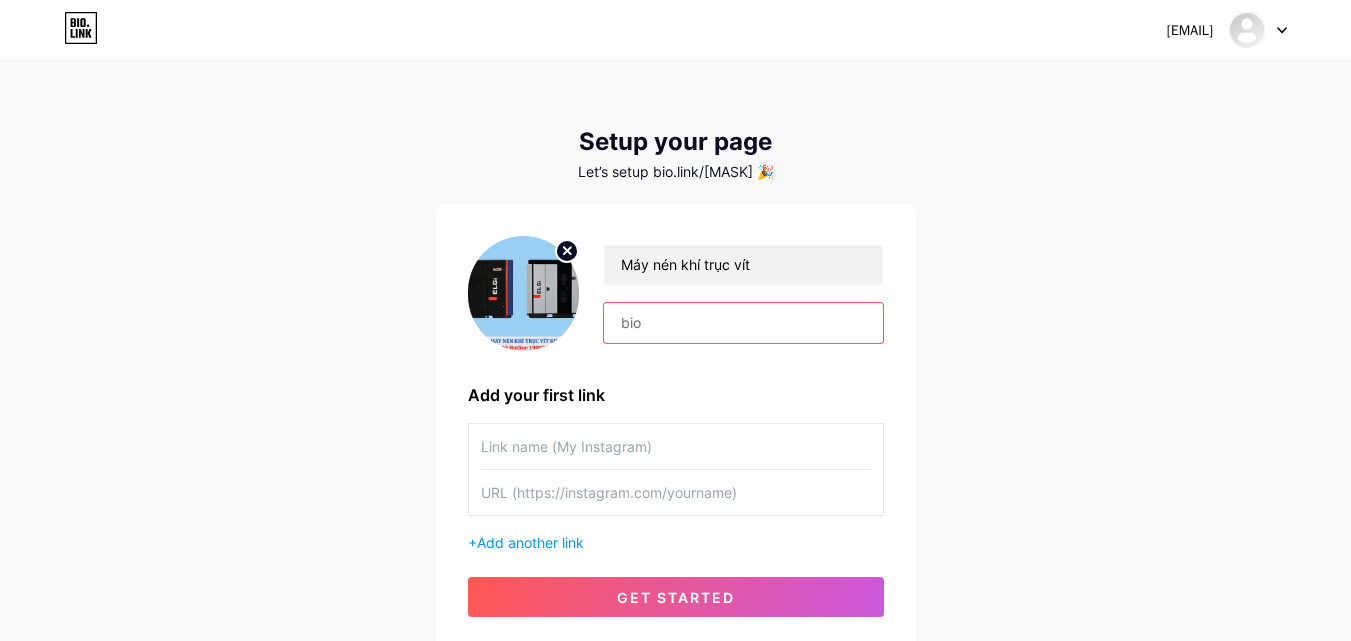 paste on "không dầu" 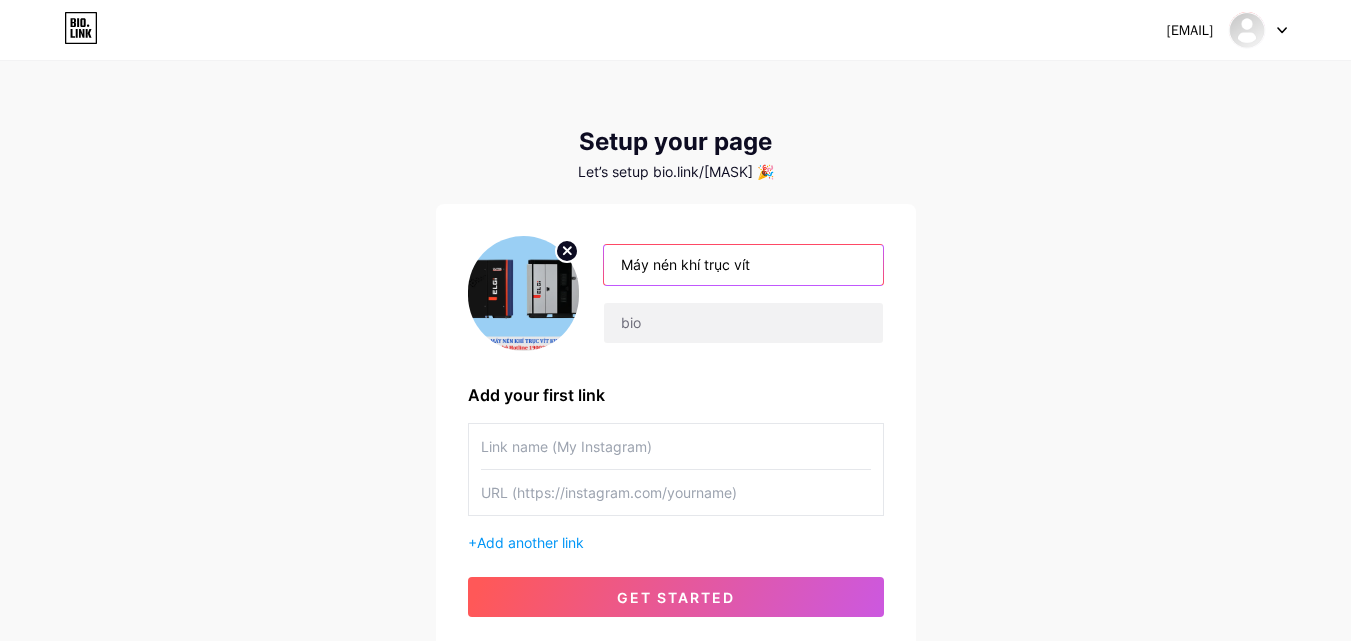 click on "Máy nén khí trục vít" at bounding box center [743, 265] 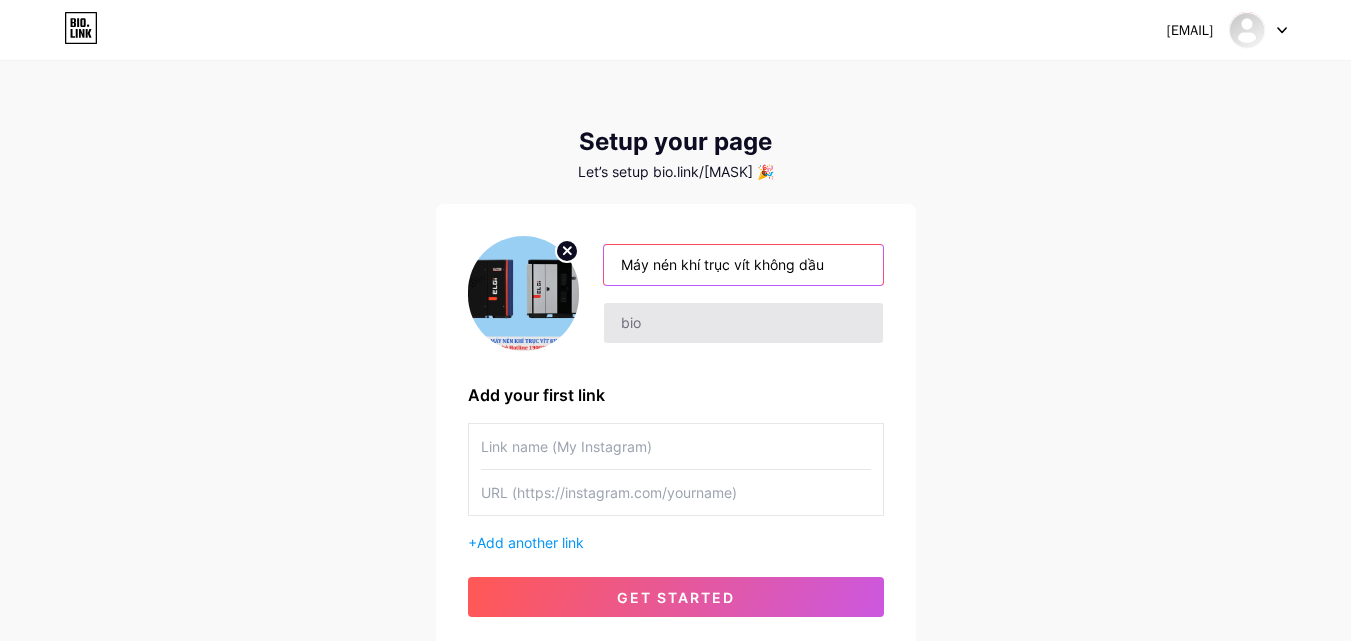 type on "Máy nén khí trục vít không dầu" 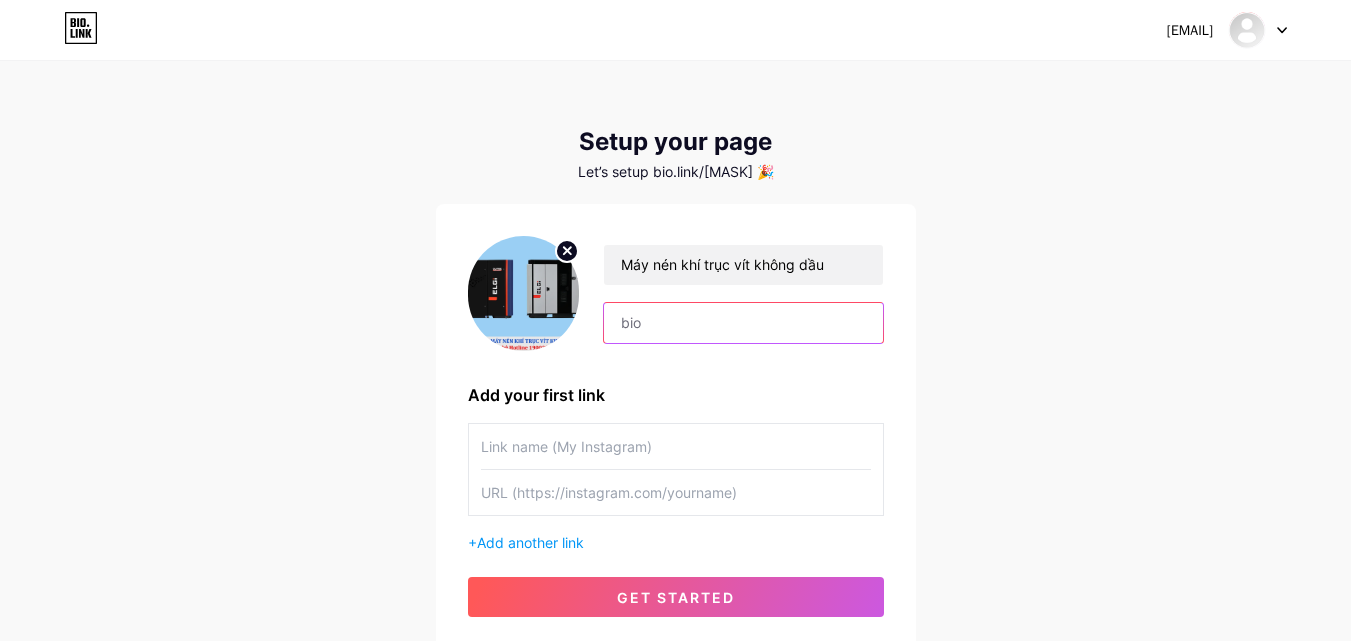click at bounding box center (743, 323) 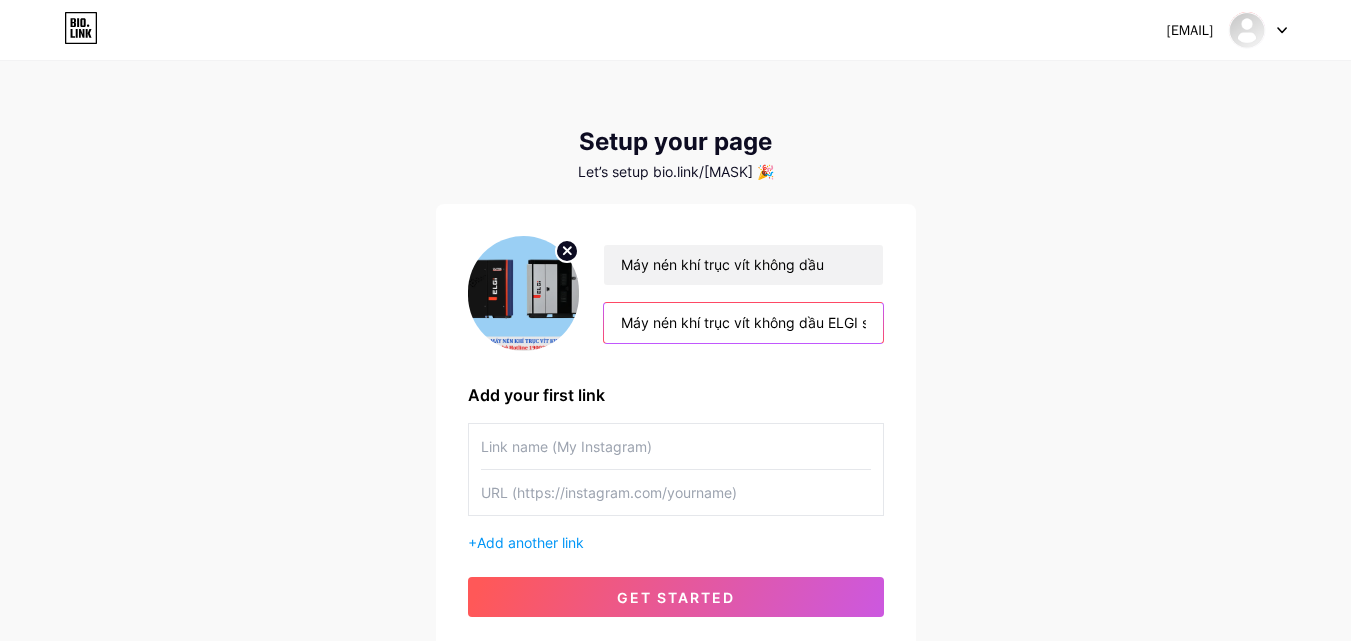 scroll, scrollTop: 0, scrollLeft: 828, axis: horizontal 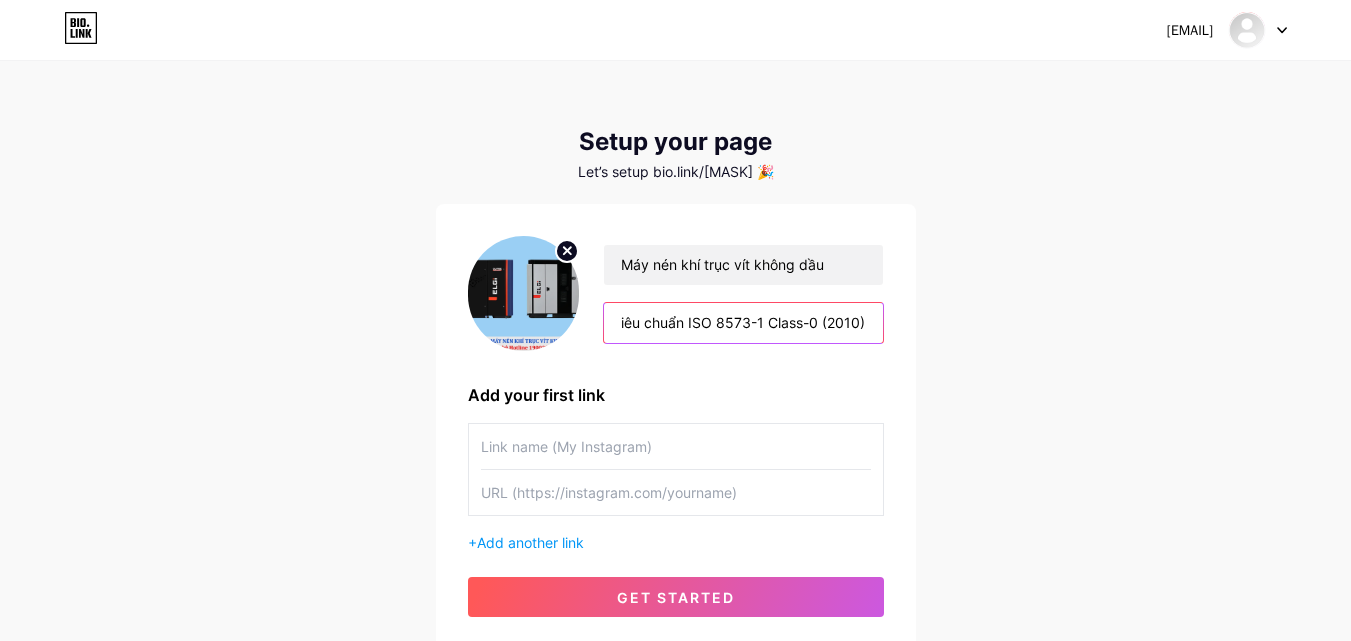type on "Máy nén khí trục vít không dầu ELGI sản xuất bởi công nghệ mới nhất, tiết kiệm năng lượng, an toàn với môi trường. Đáp ứng tiêu chuẩn ISO 8573-1 Class-0 (2010)" 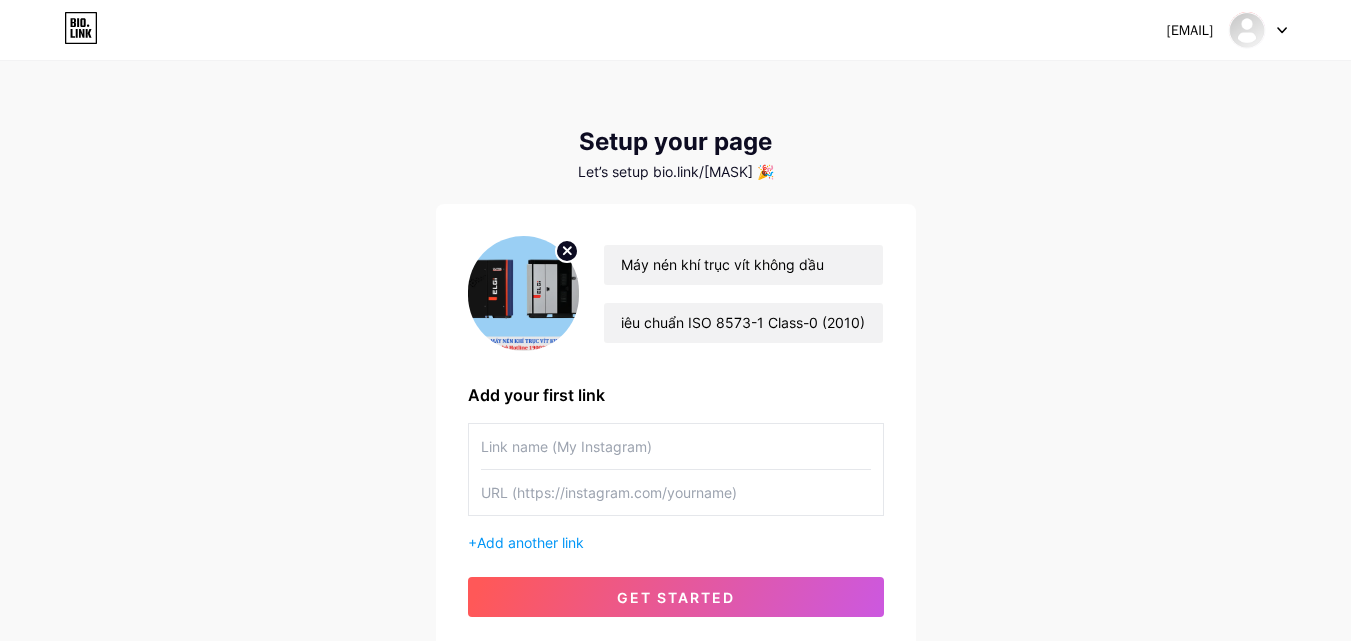 click at bounding box center (676, 446) 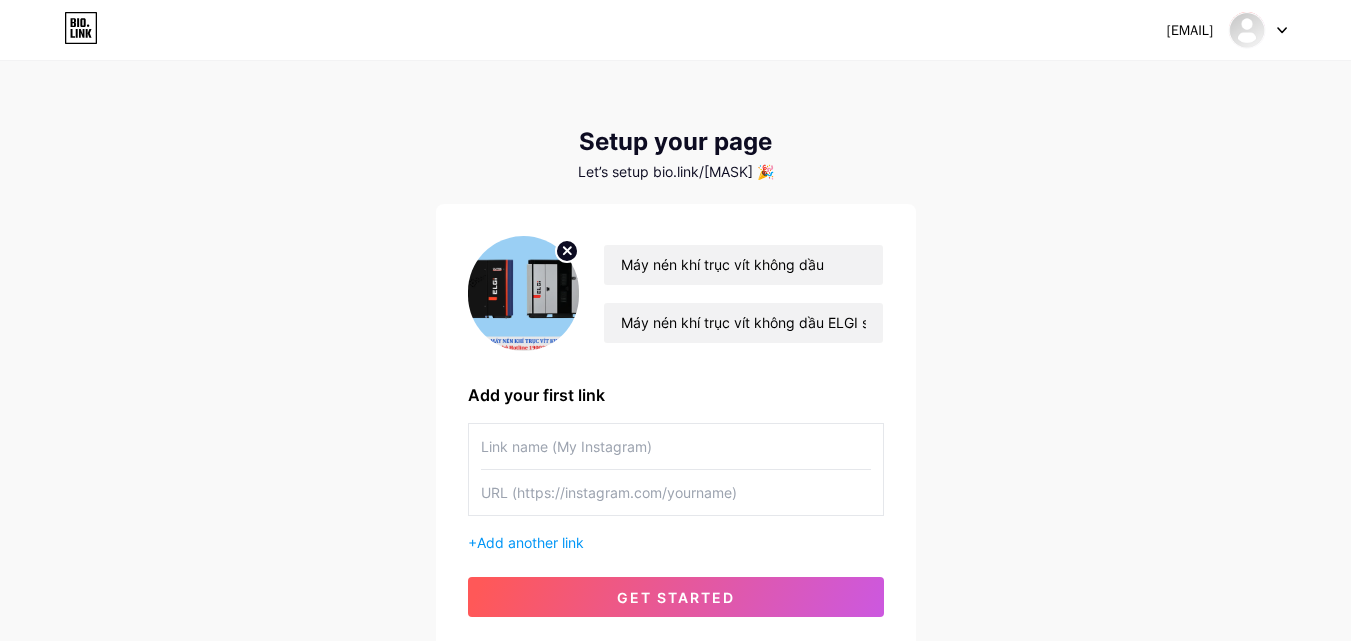 click at bounding box center [676, 446] 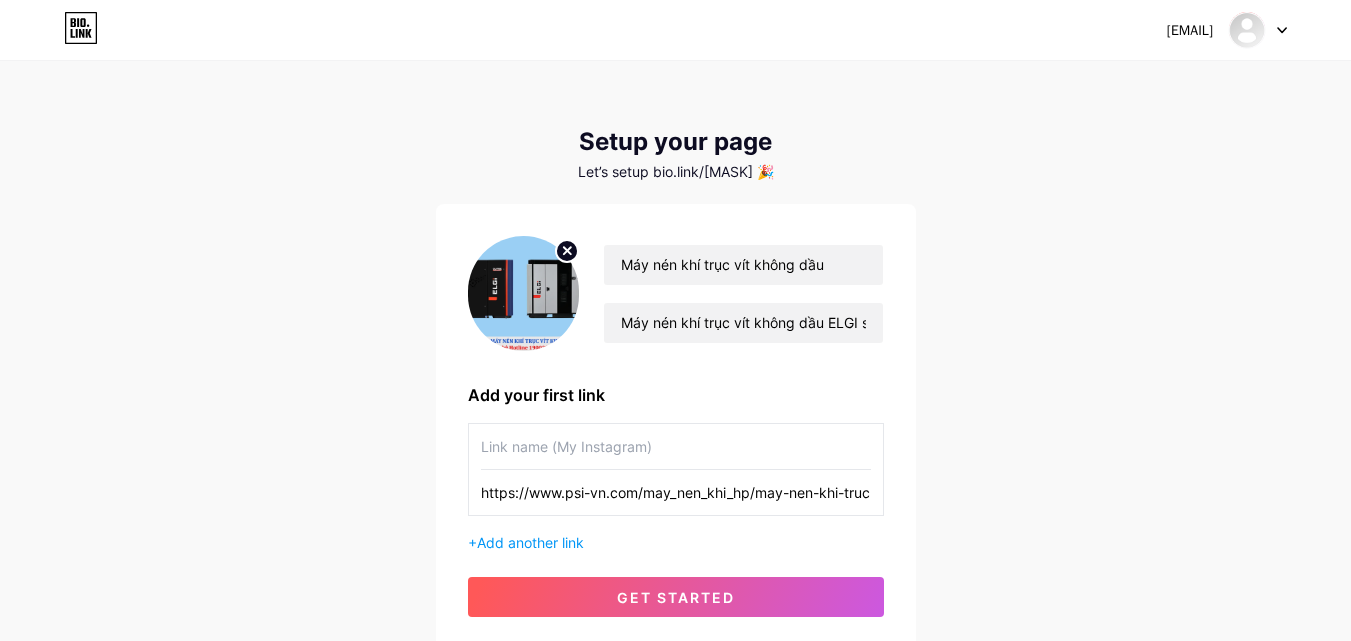 scroll, scrollTop: 0, scrollLeft: 139, axis: horizontal 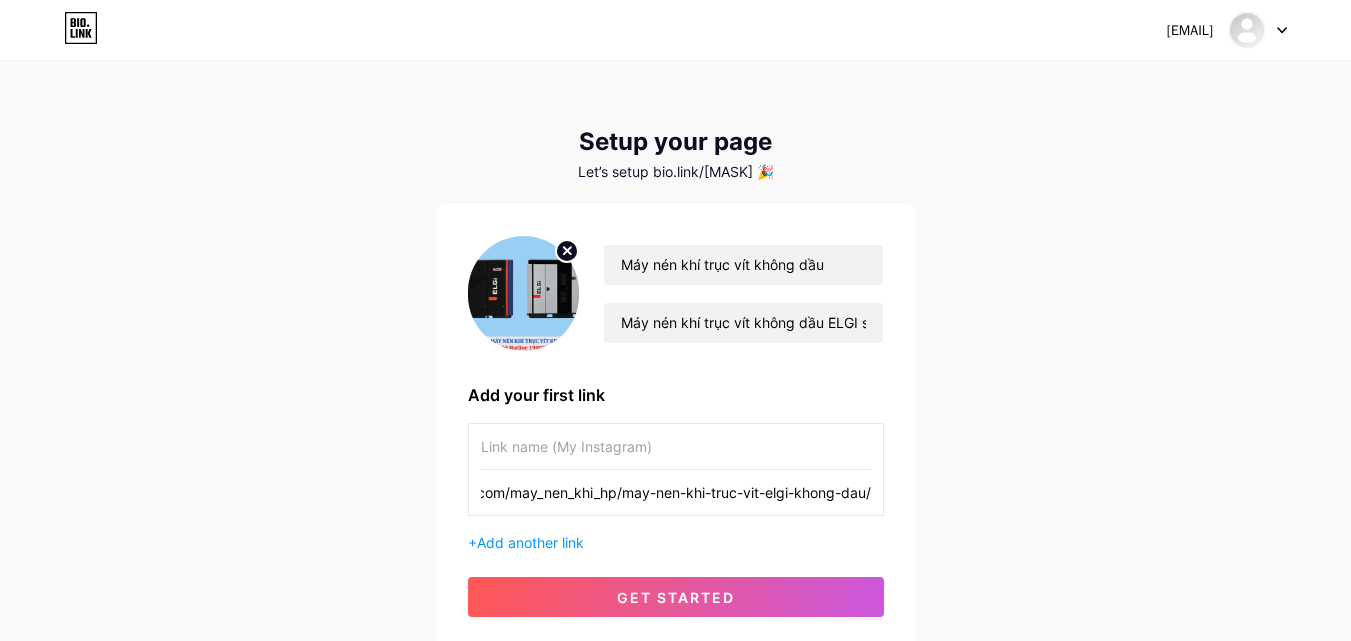 type on "https://www.psi-vn.com/may_nen_khi_hp/may-nen-khi-truc-vit-elgi-khong-dau/" 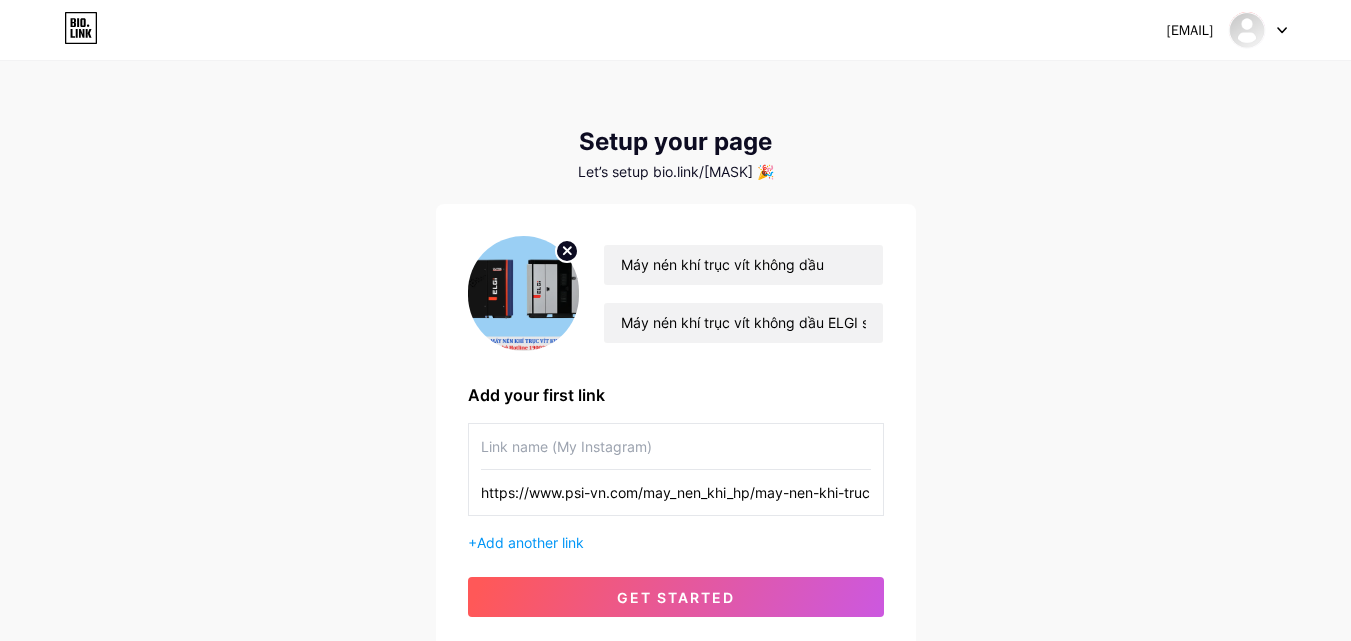 click at bounding box center (676, 446) 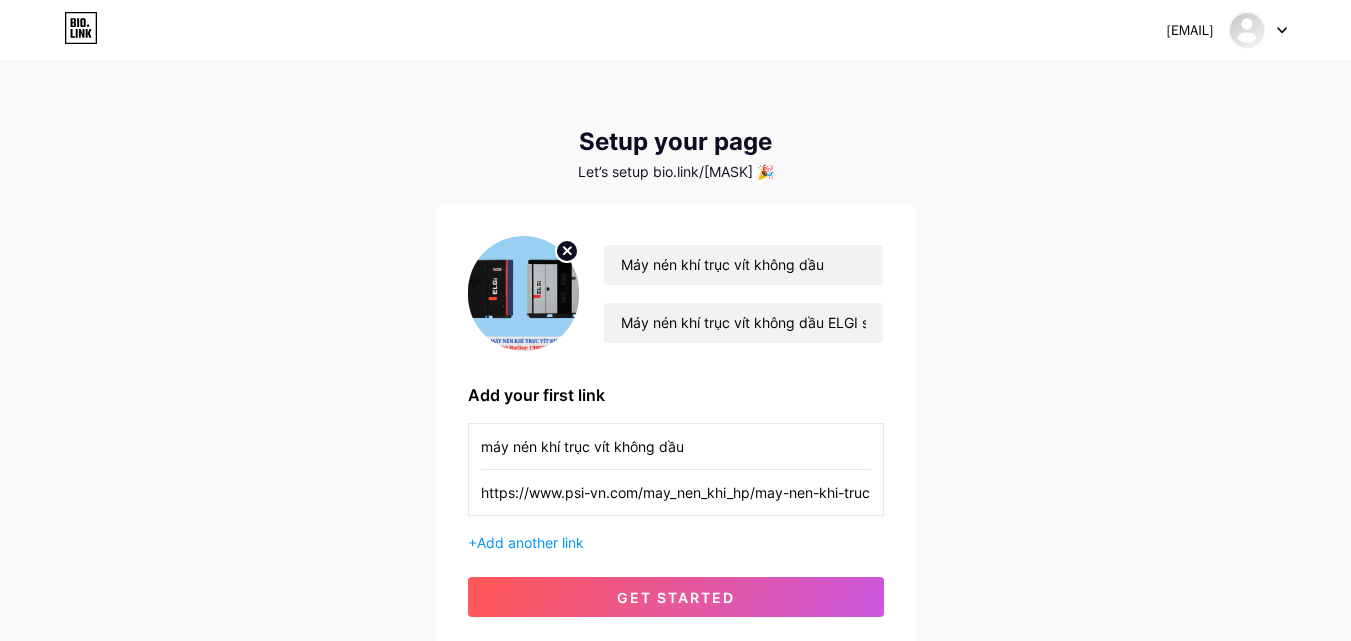 type on "máy nén khí trục vít không dầu" 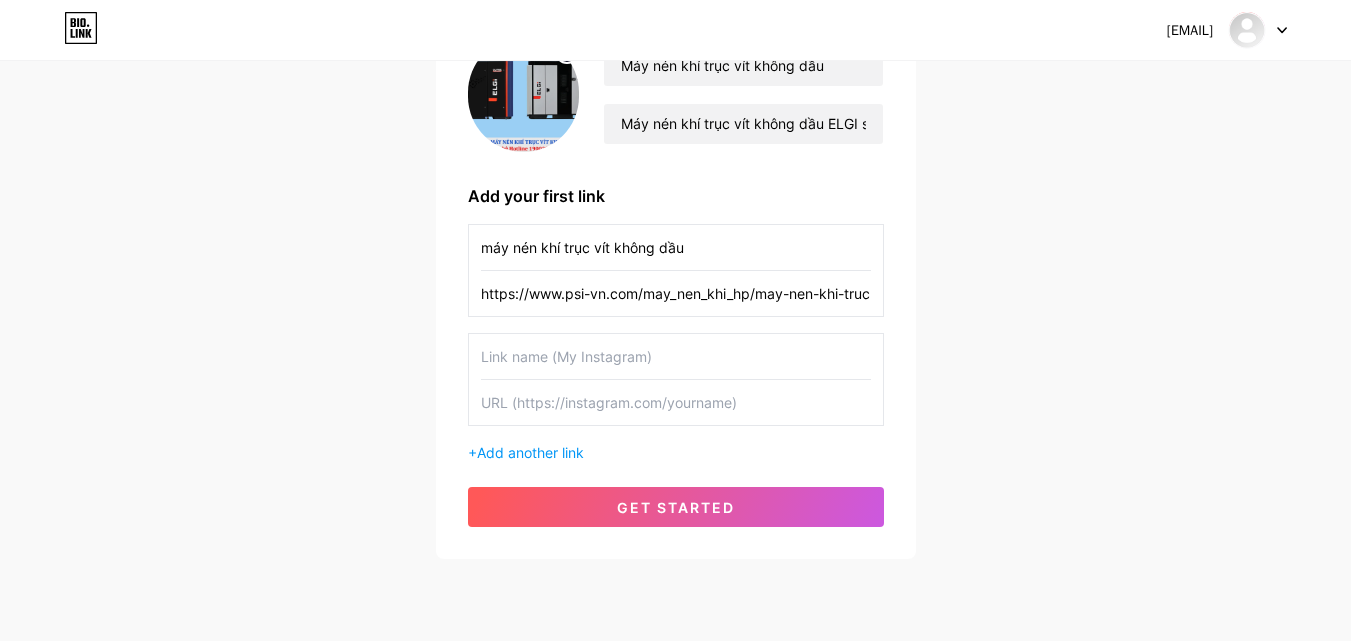 scroll, scrollTop: 200, scrollLeft: 0, axis: vertical 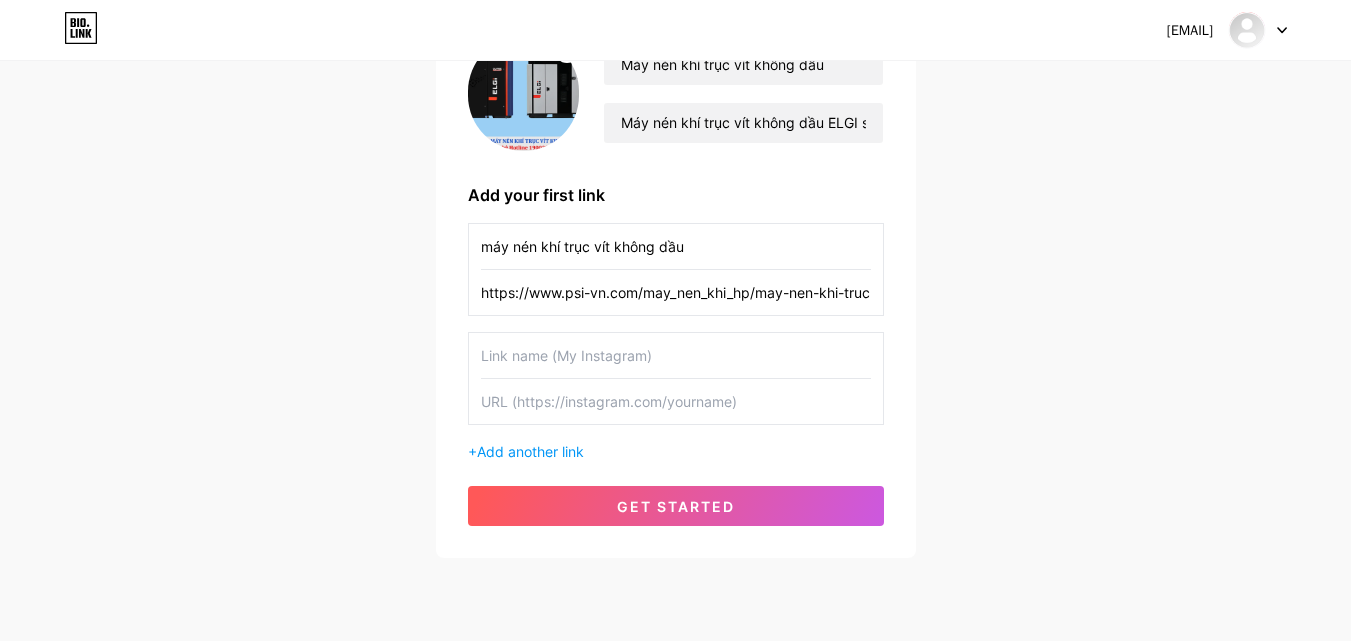 click at bounding box center (676, 246) 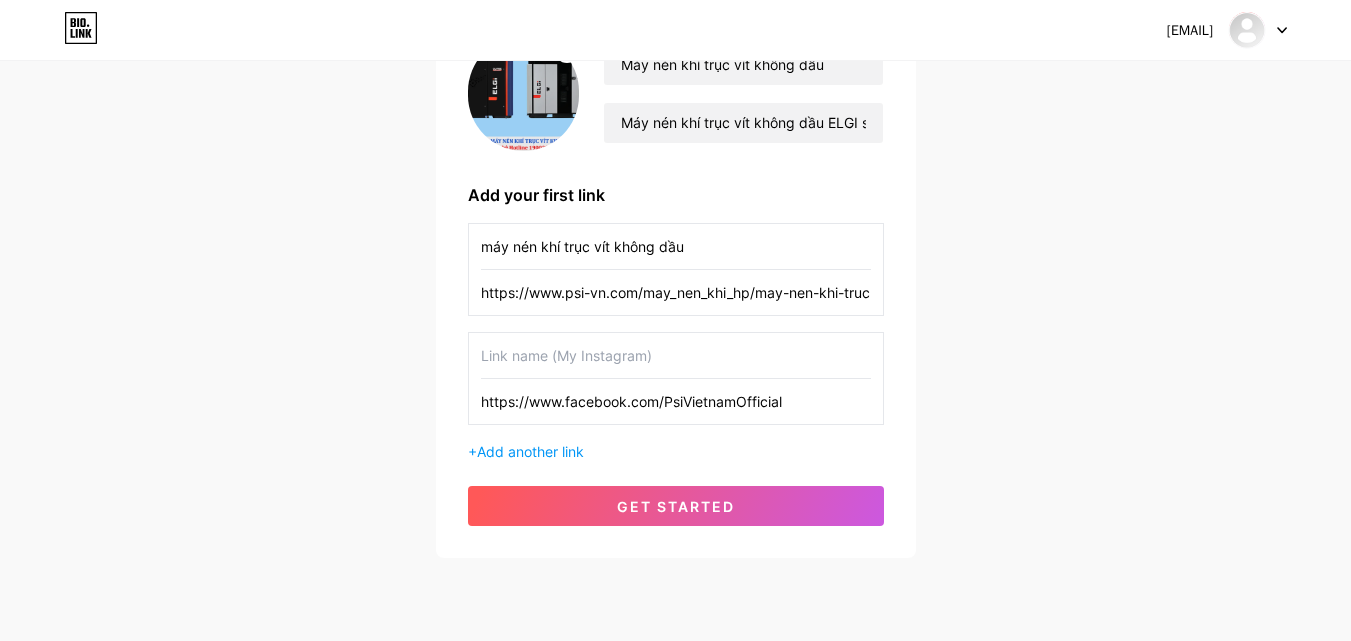 type on "https://www.facebook.com/PsiVietnamOfficial" 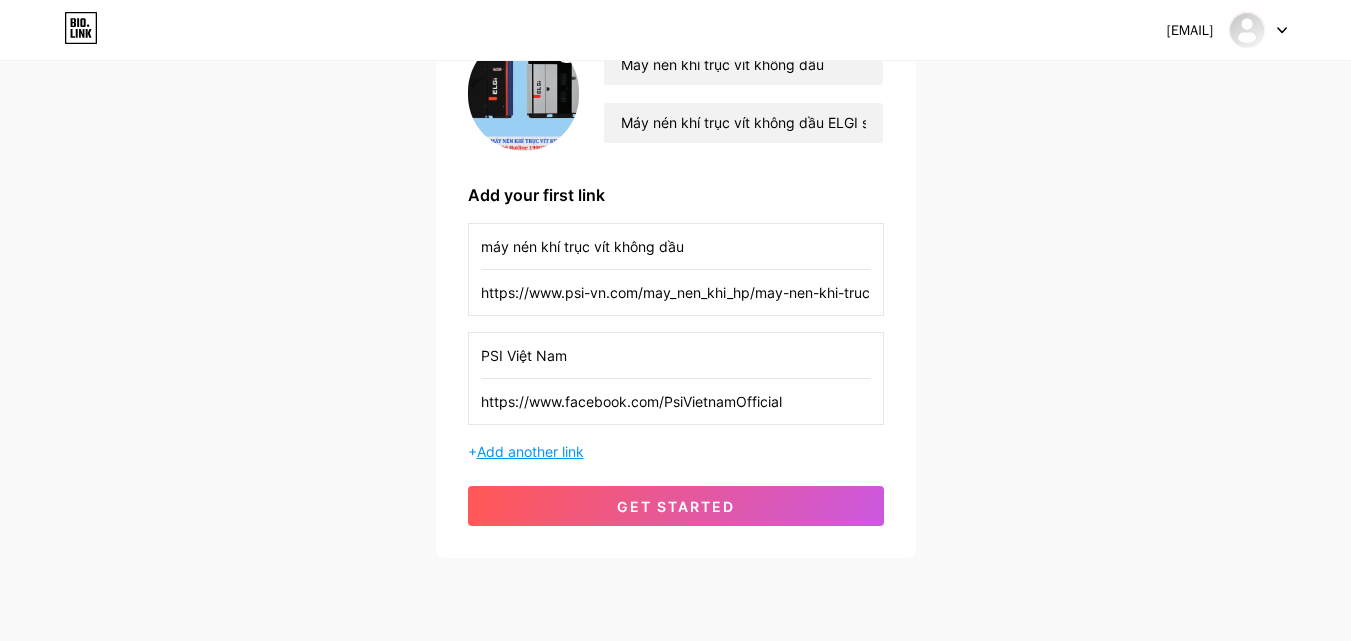 type on "PSI Việt Nam" 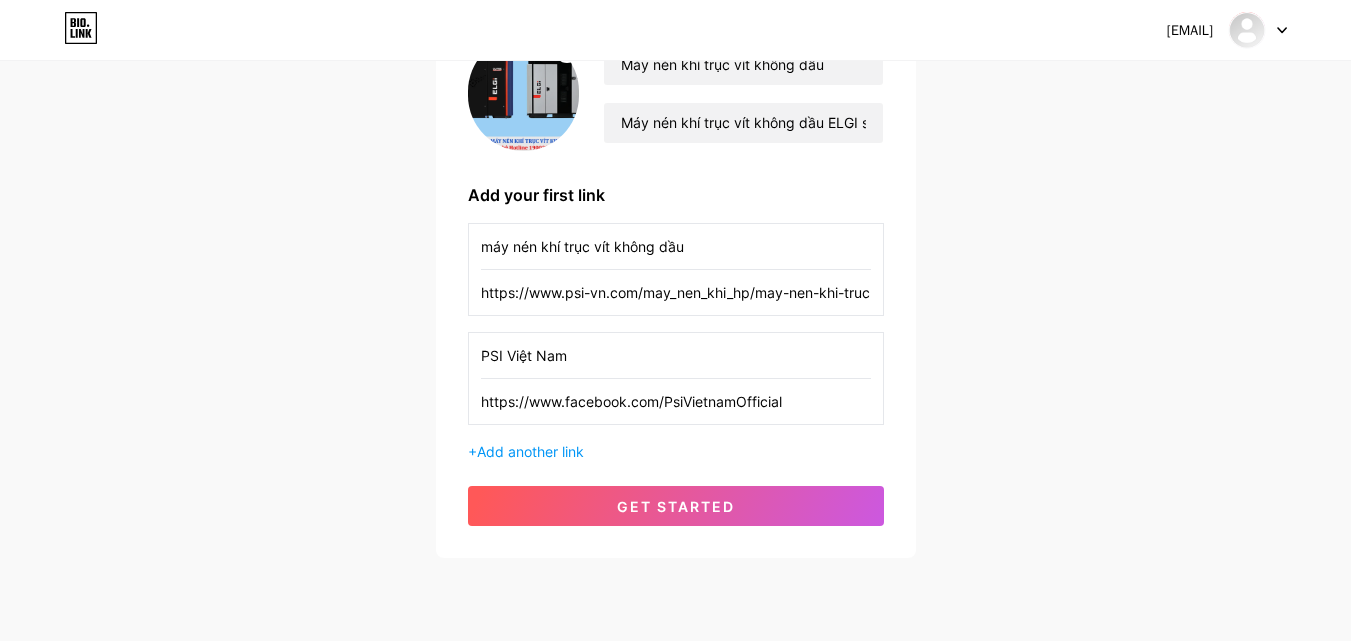 drag, startPoint x: 552, startPoint y: 456, endPoint x: 598, endPoint y: 232, distance: 228.67444 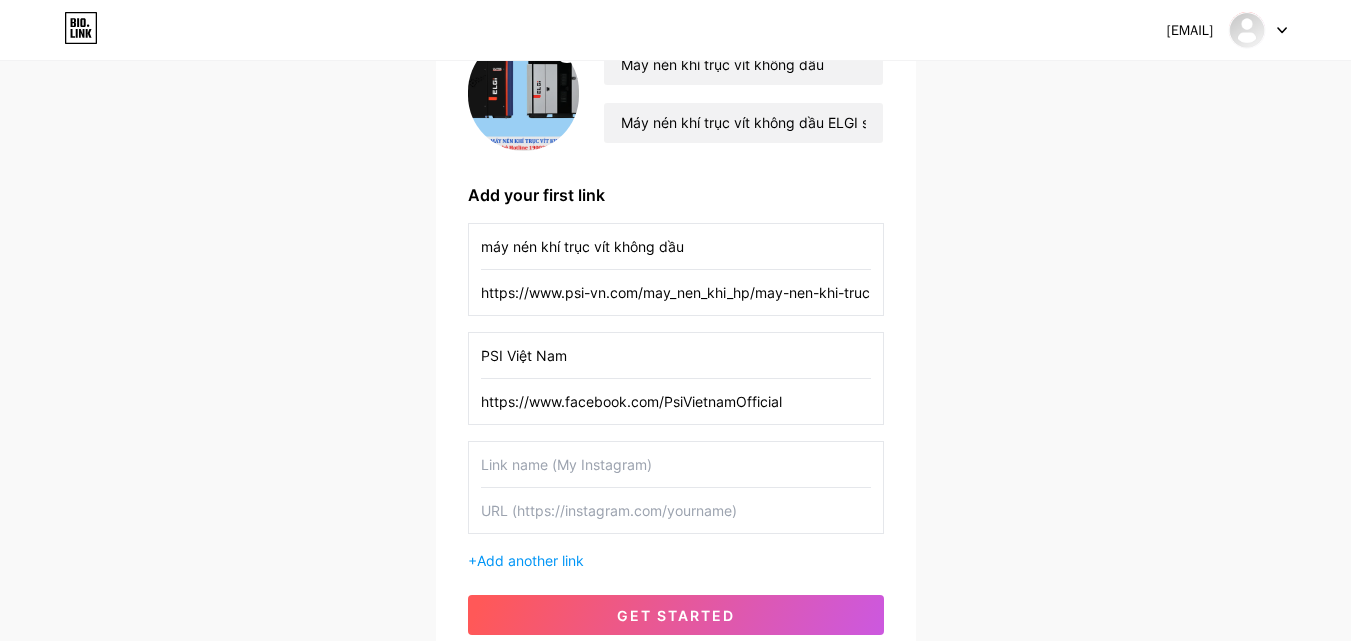 click at bounding box center (676, 246) 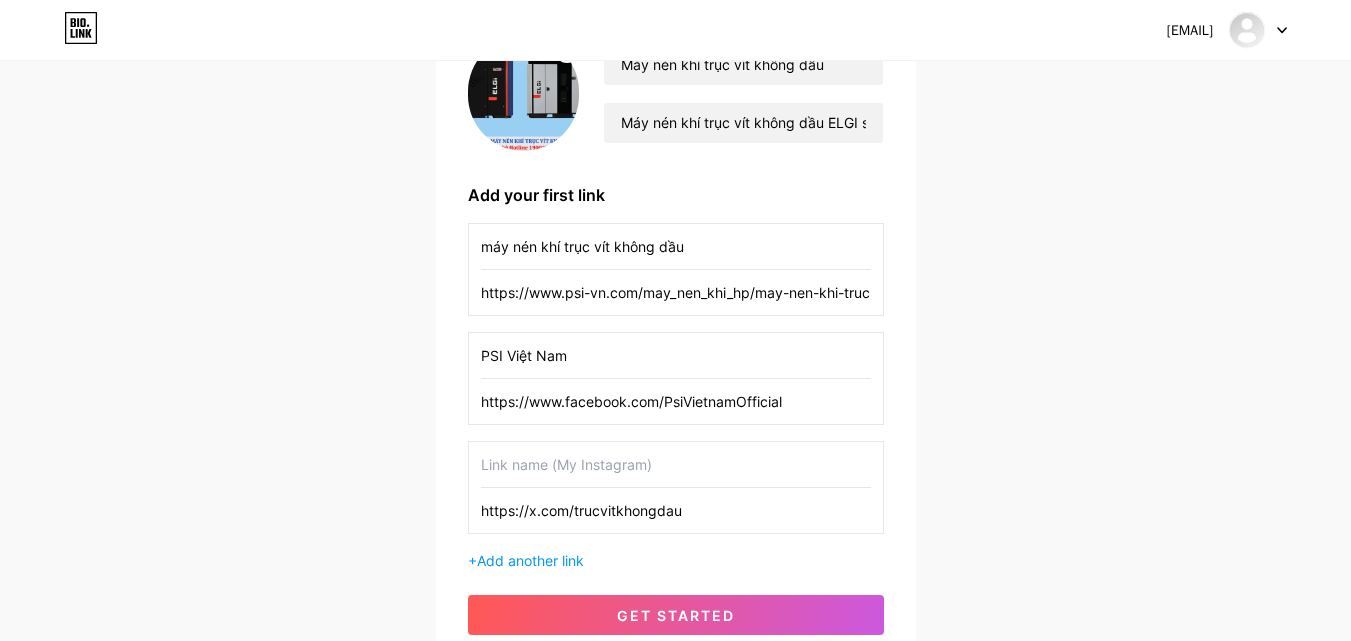 type on "https://x.com/trucvitkhongdau" 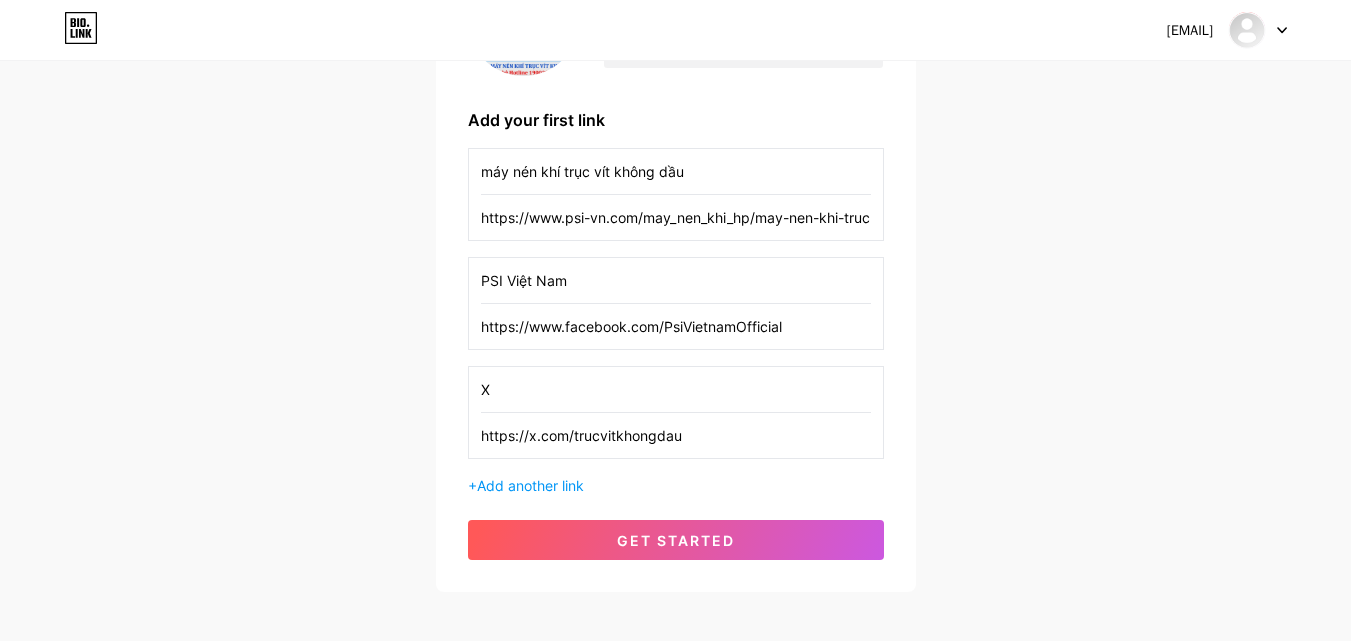 scroll, scrollTop: 370, scrollLeft: 0, axis: vertical 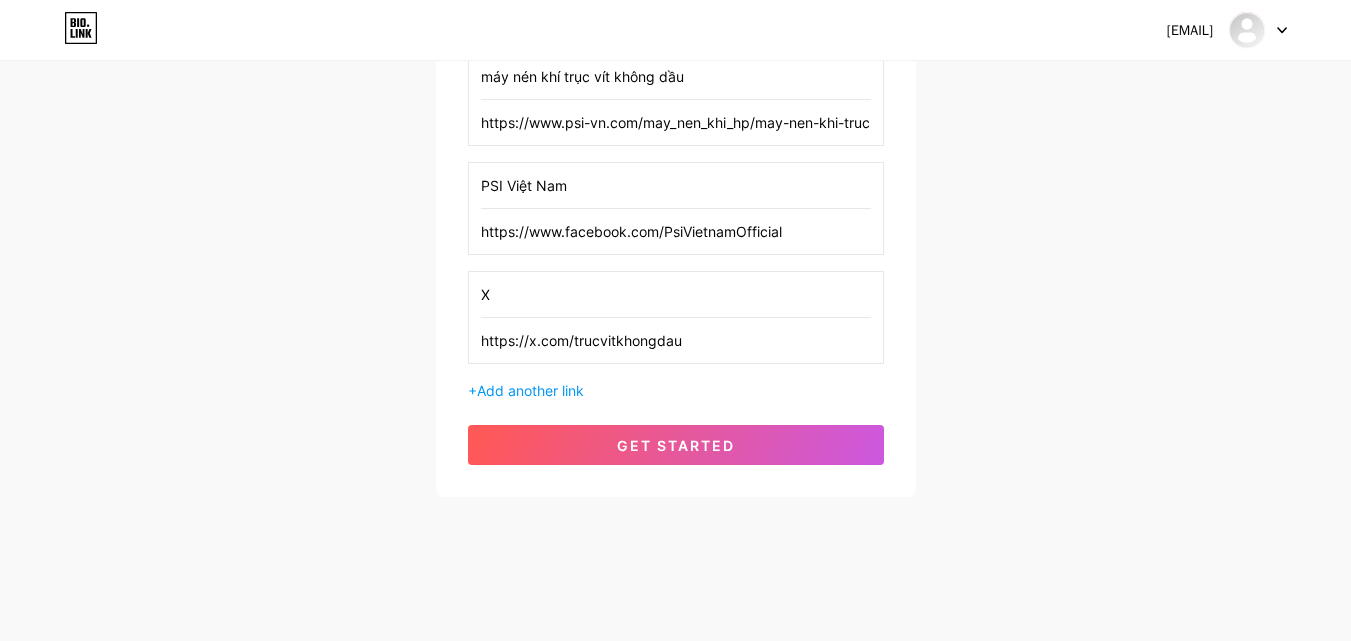 type on "X" 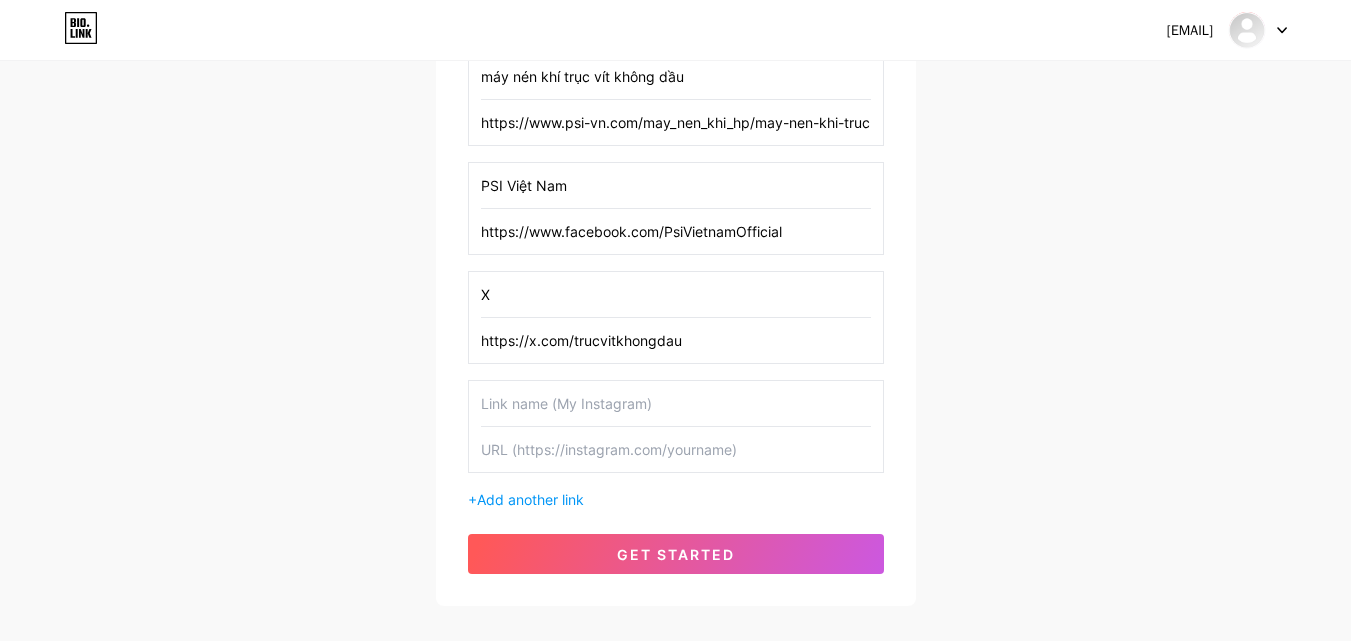 click at bounding box center [676, 76] 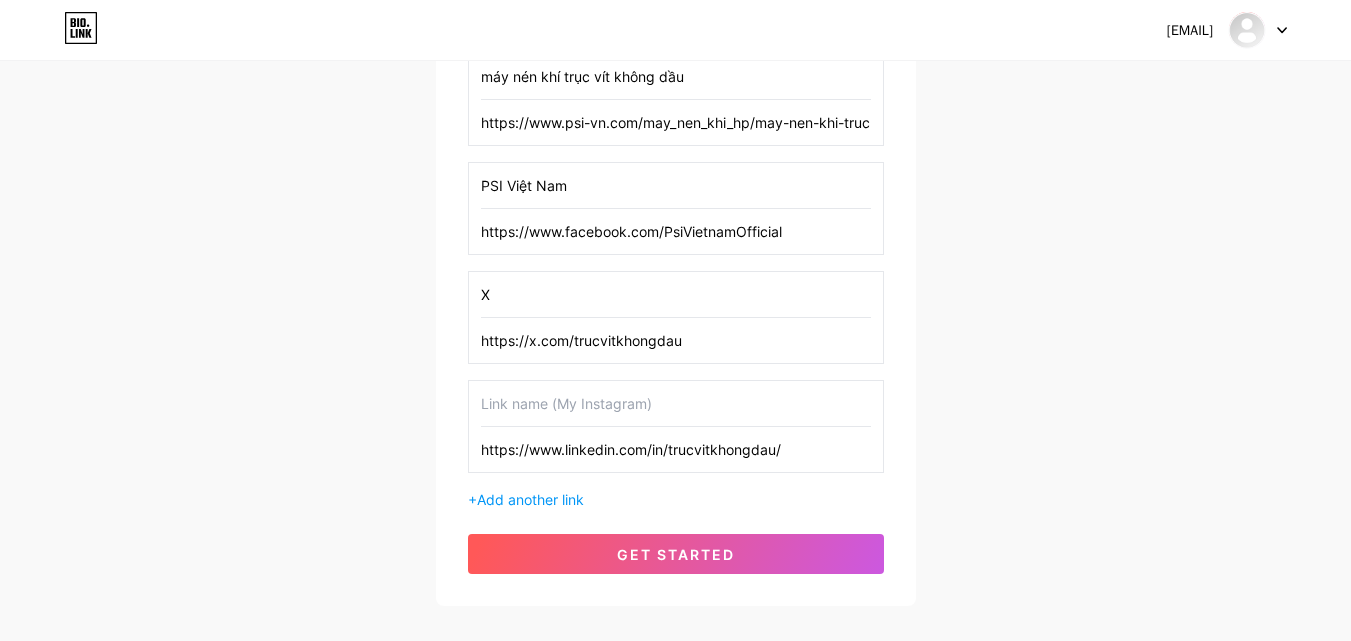 type on "https://www.linkedin.com/in/trucvitkhongdau/" 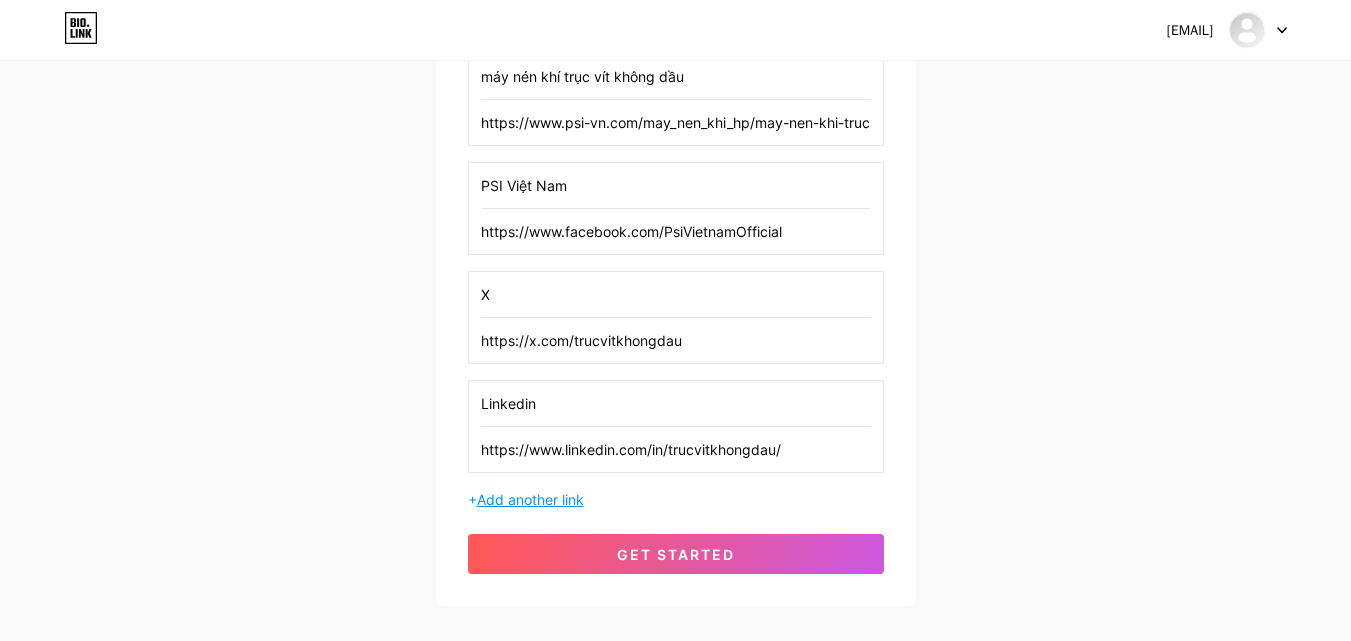 type on "Linkedin" 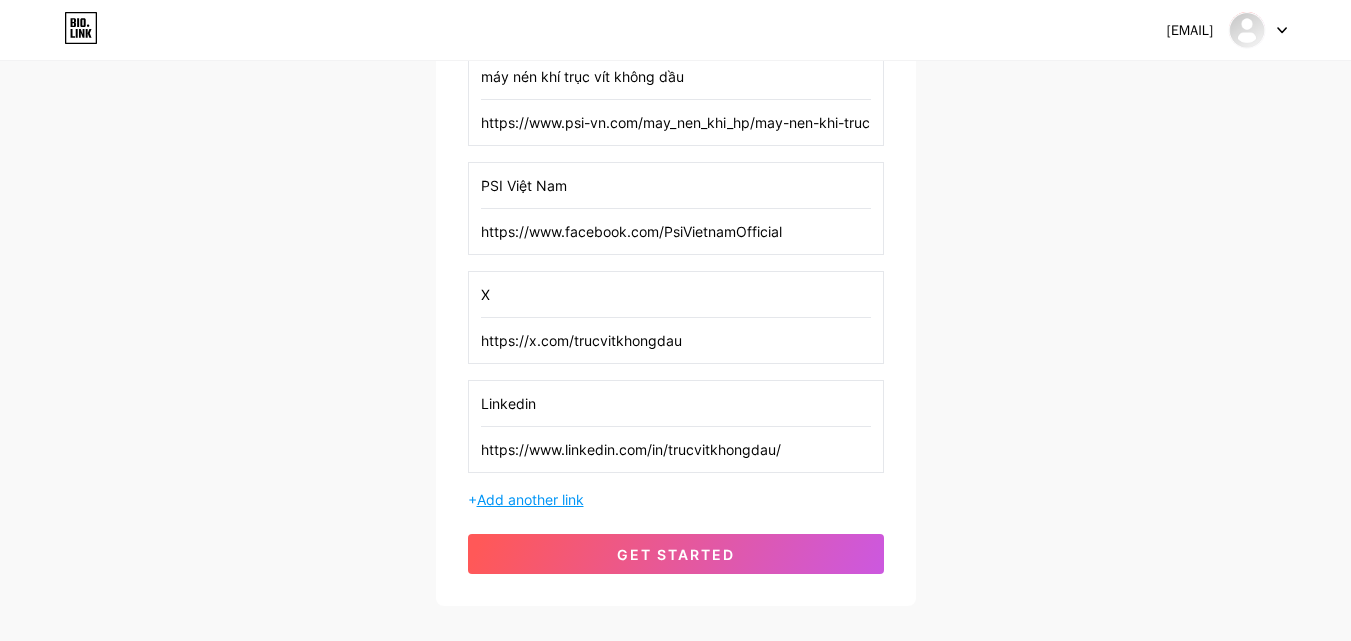 click on "Add another link" at bounding box center [530, 499] 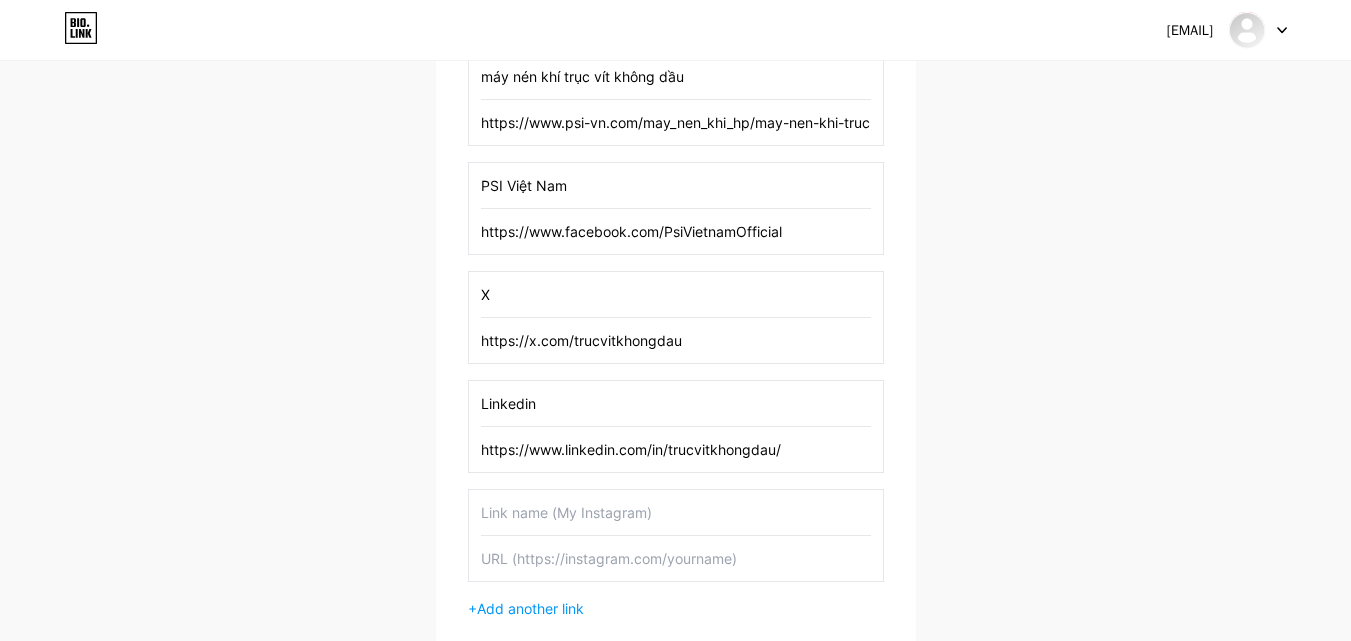 click at bounding box center [676, 76] 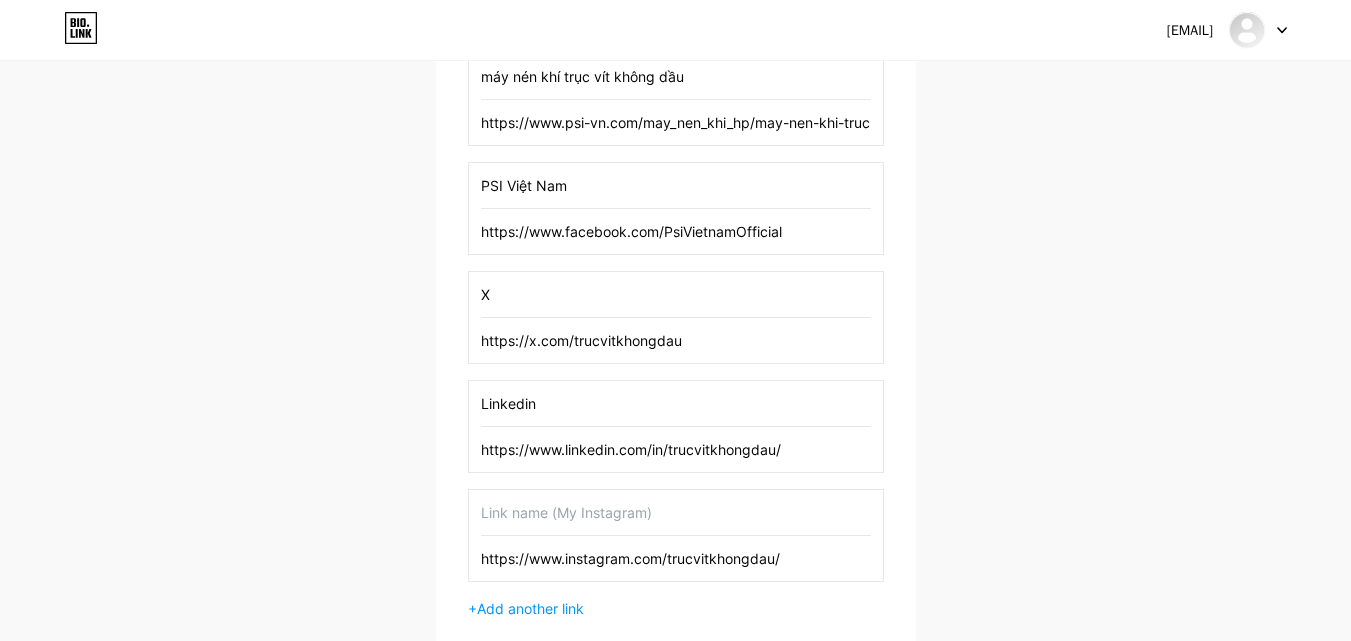 type on "https://www.instagram.com/trucvitkhongdau/" 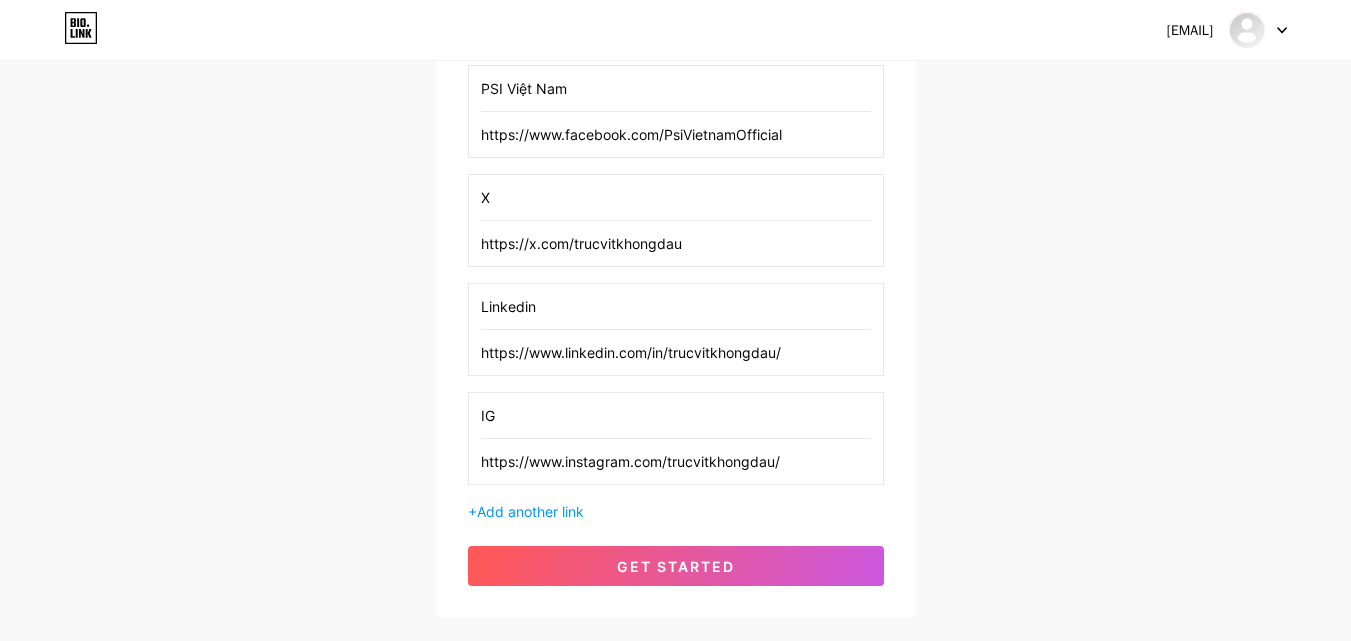 scroll, scrollTop: 570, scrollLeft: 0, axis: vertical 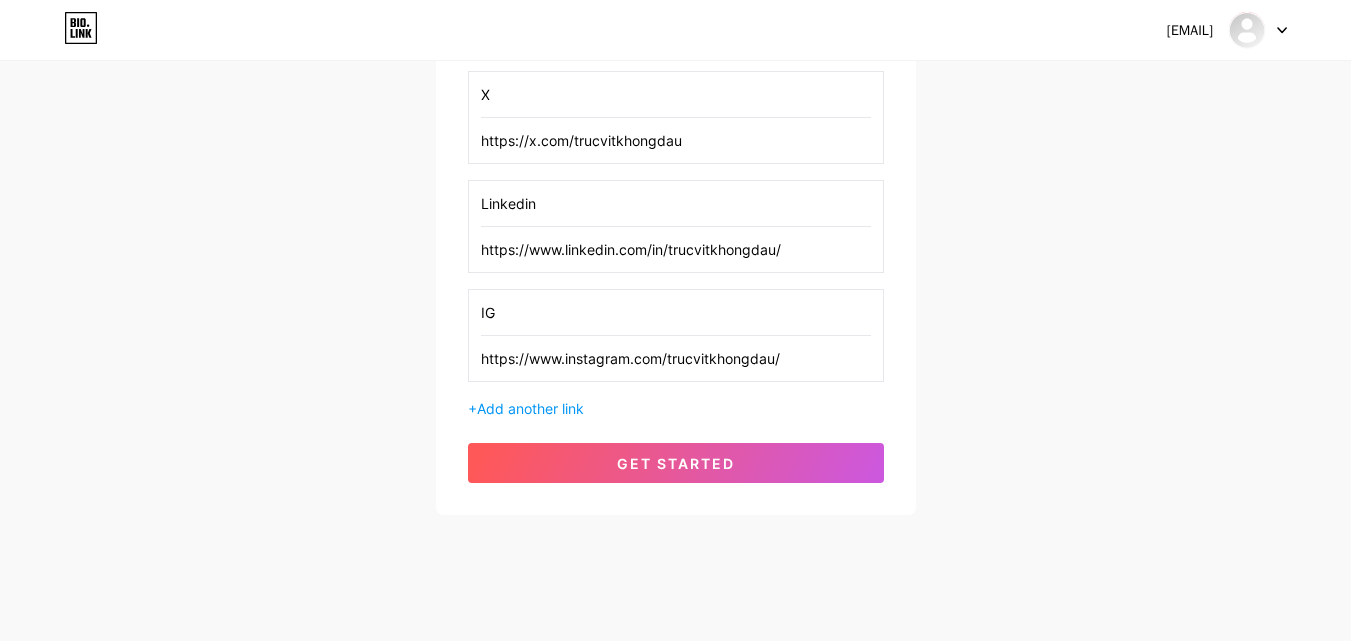 type on "IG" 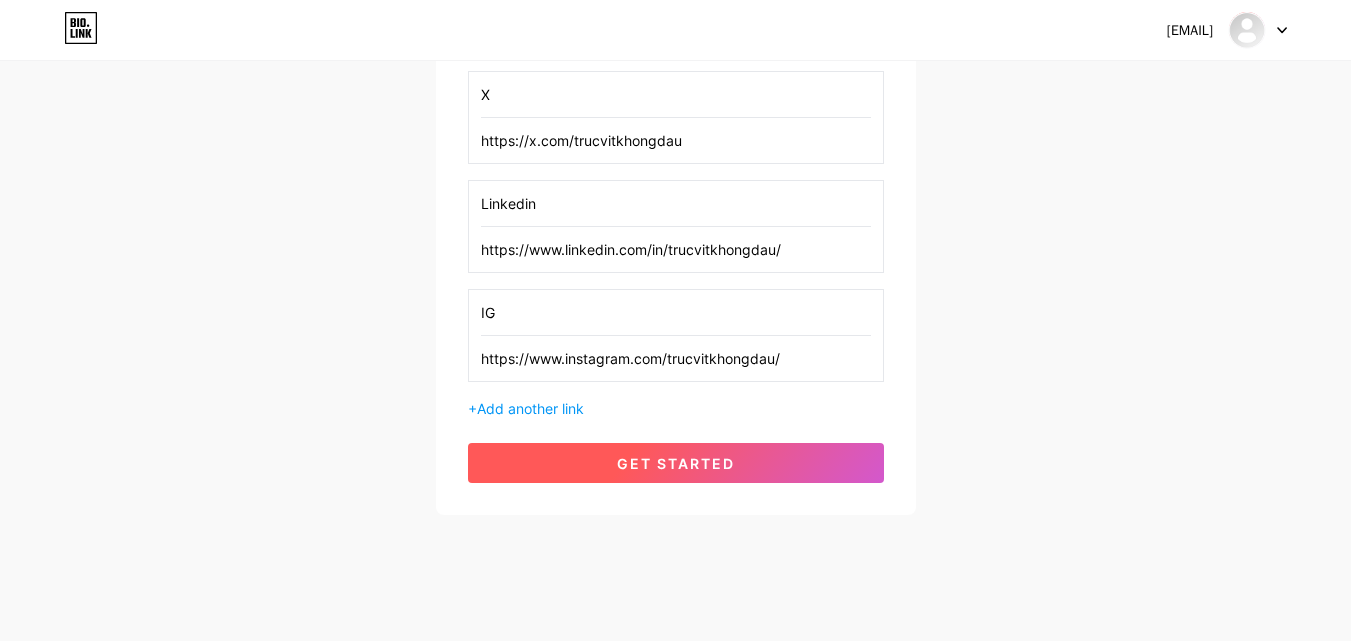 click on "get started" at bounding box center [676, 463] 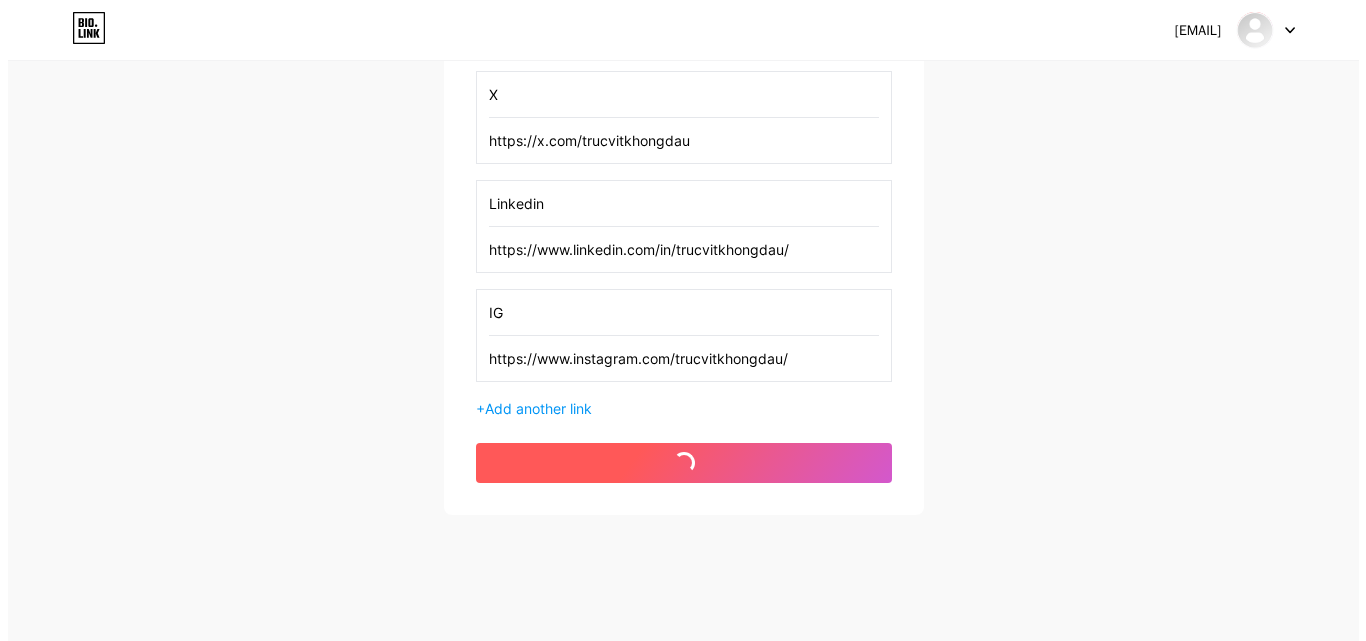 scroll, scrollTop: 0, scrollLeft: 0, axis: both 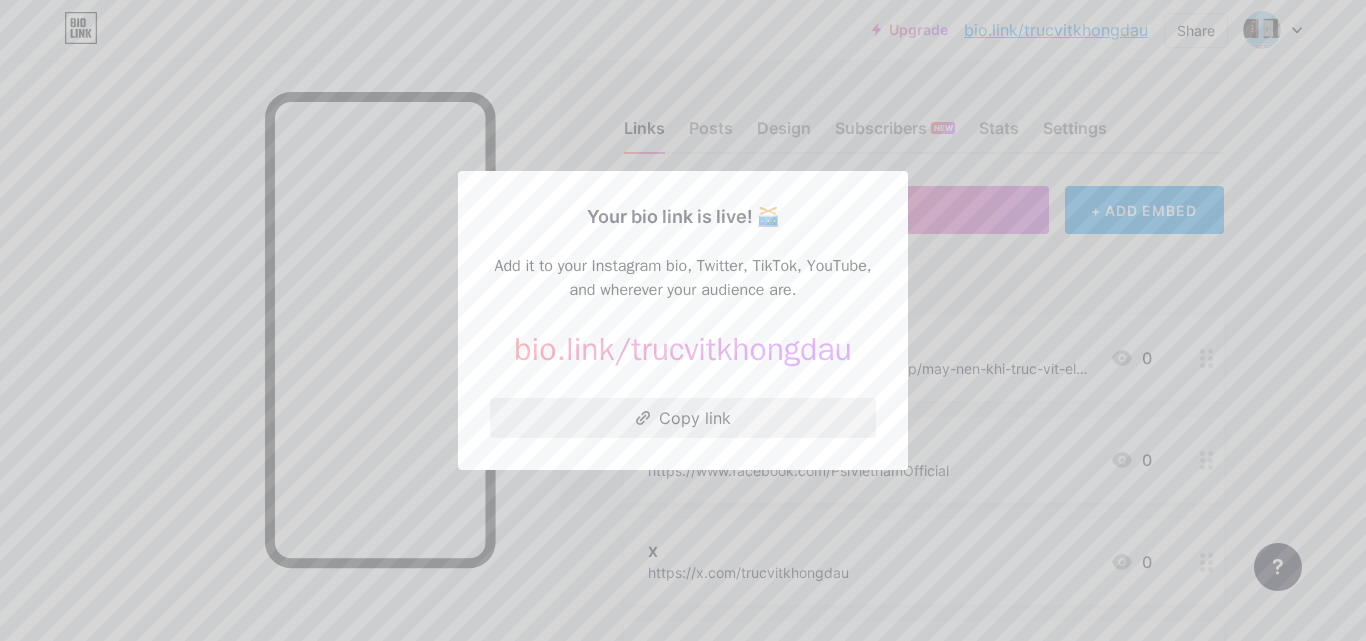 click on "Copy link" at bounding box center [683, 418] 